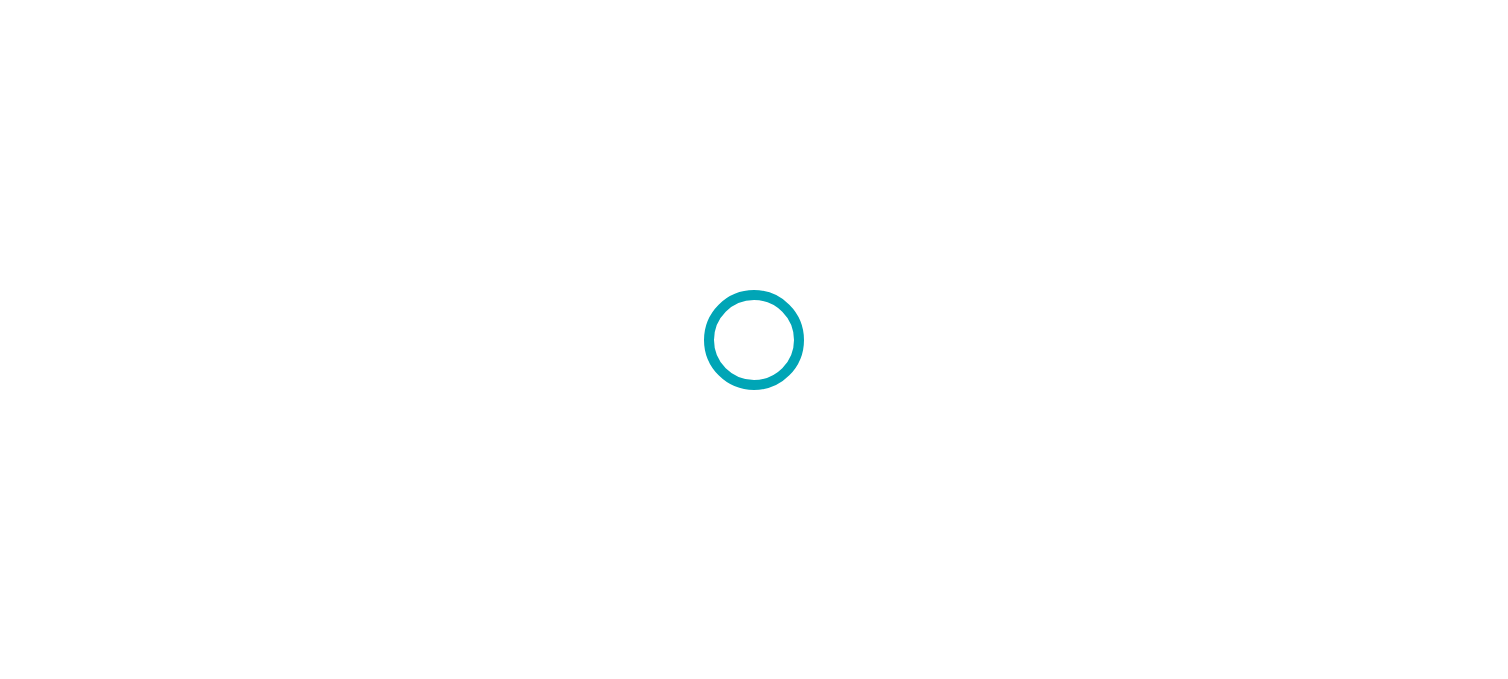 scroll, scrollTop: 0, scrollLeft: 0, axis: both 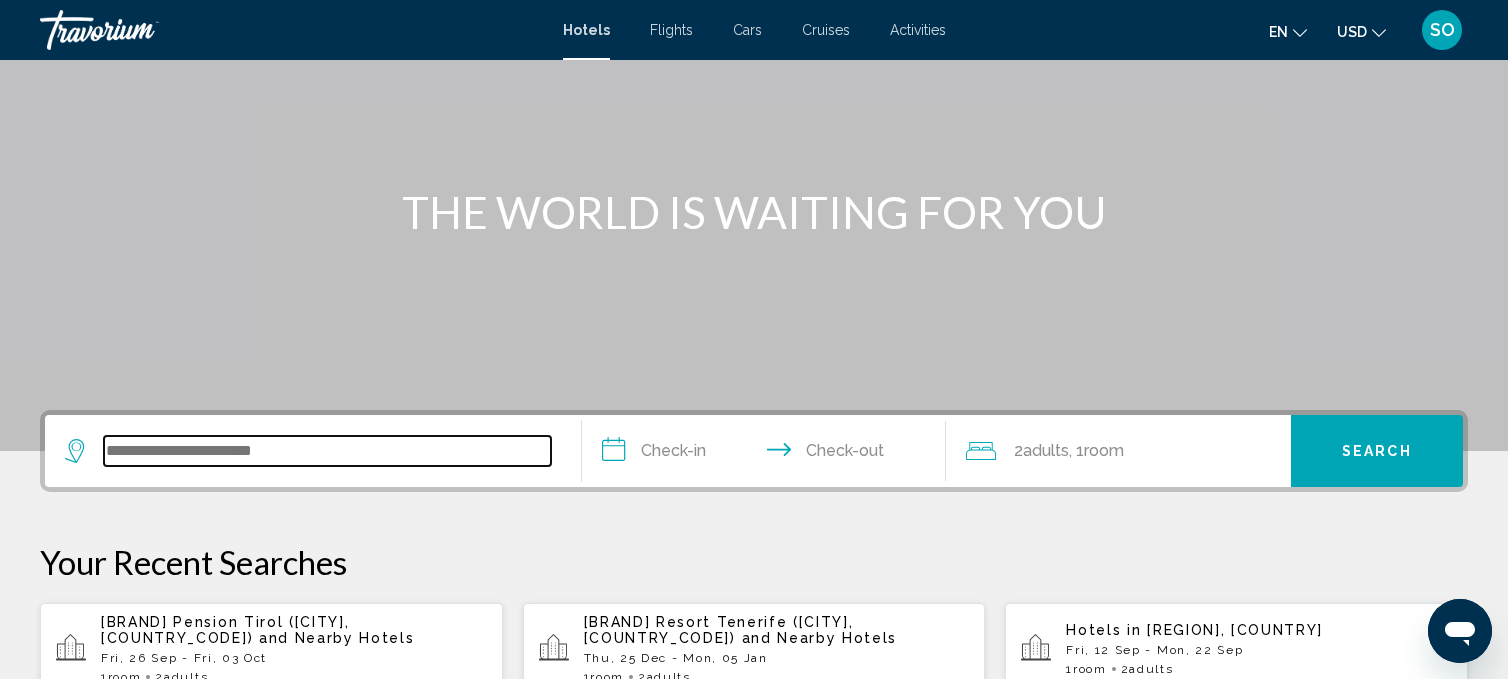 click at bounding box center [327, 451] 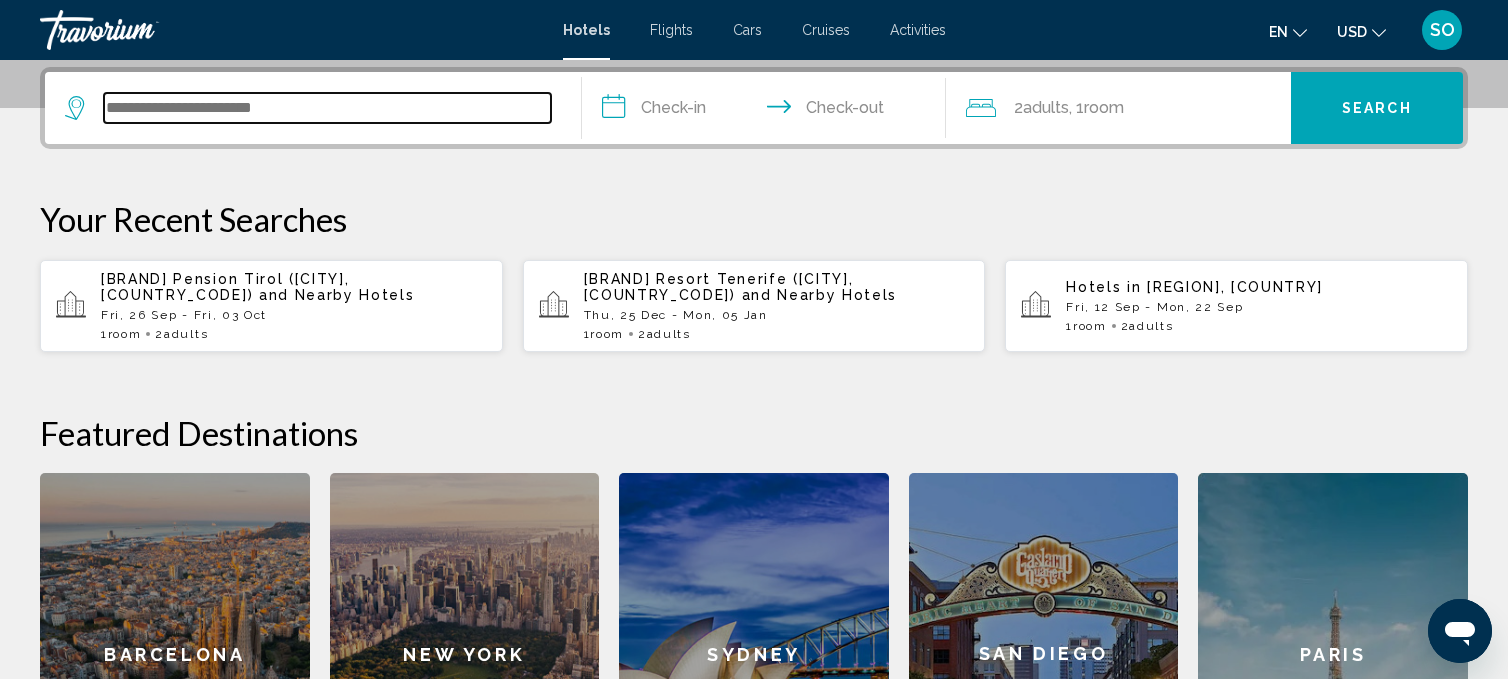 scroll, scrollTop: 493, scrollLeft: 0, axis: vertical 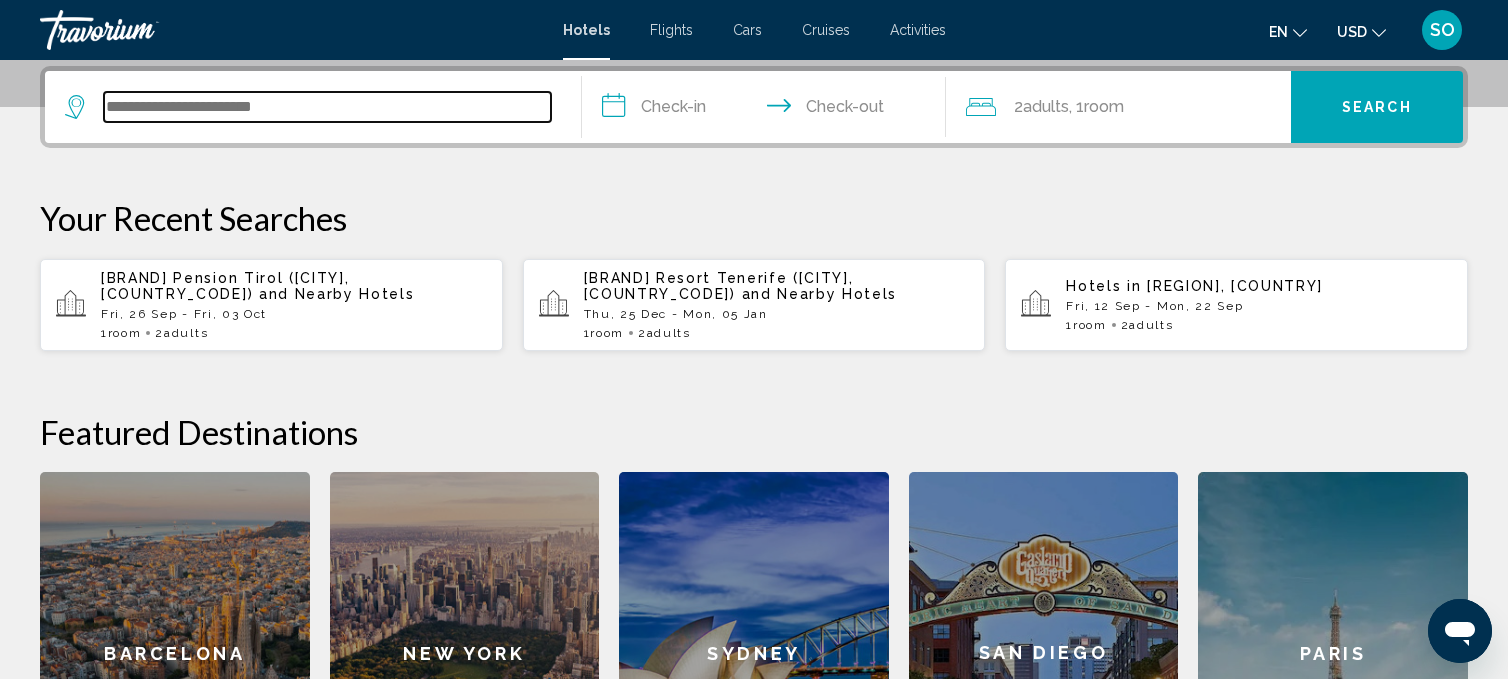 click at bounding box center [327, 107] 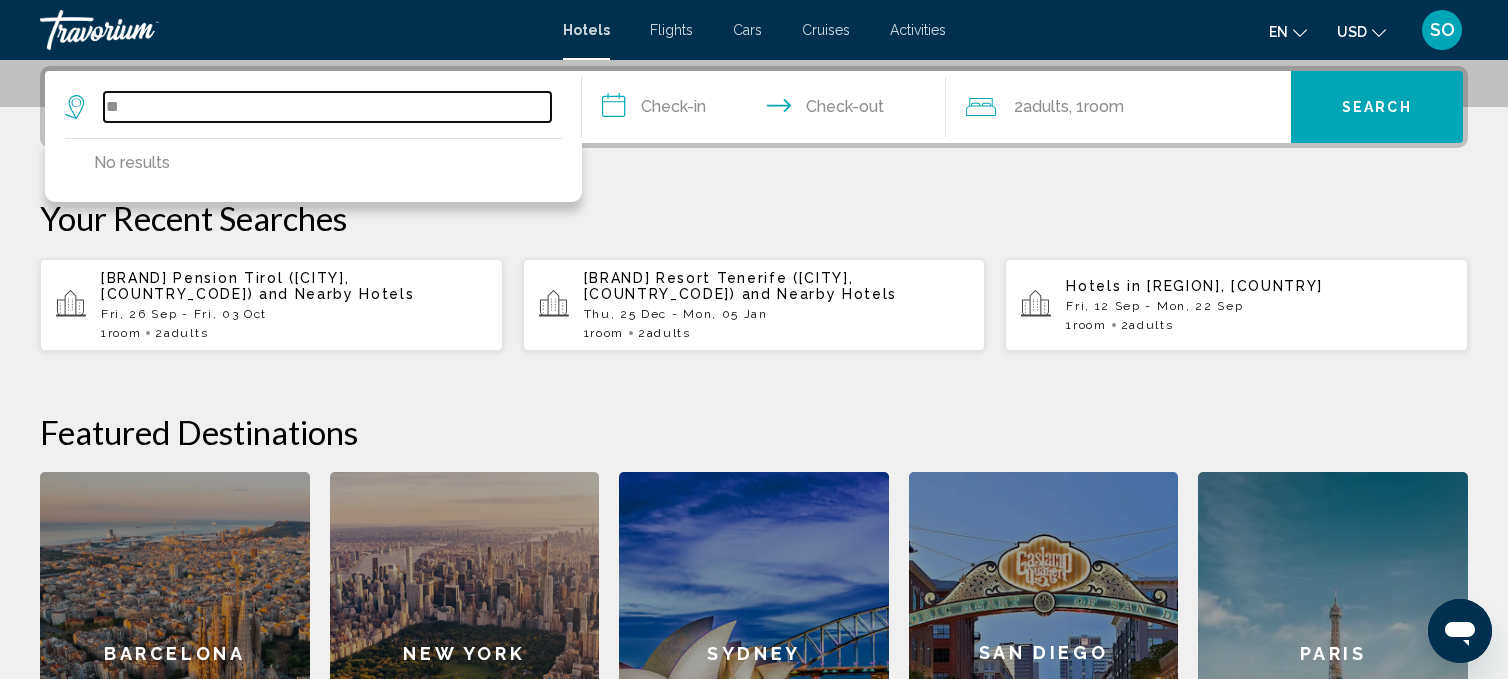 type on "*" 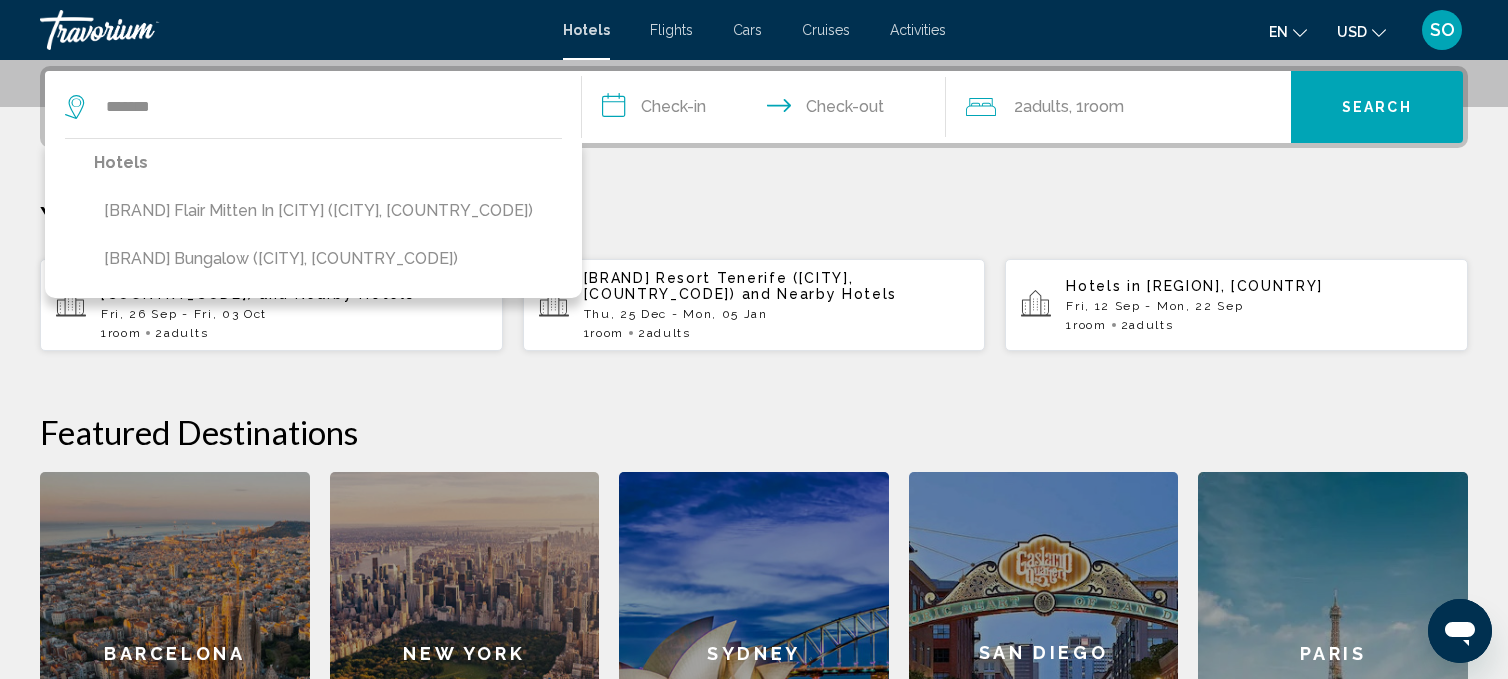click on "******* Hotels  Spanien Flair mitten in Köln (Koeln, DE)   Spanien Bungalow (Teulada, ES)" at bounding box center [313, 107] 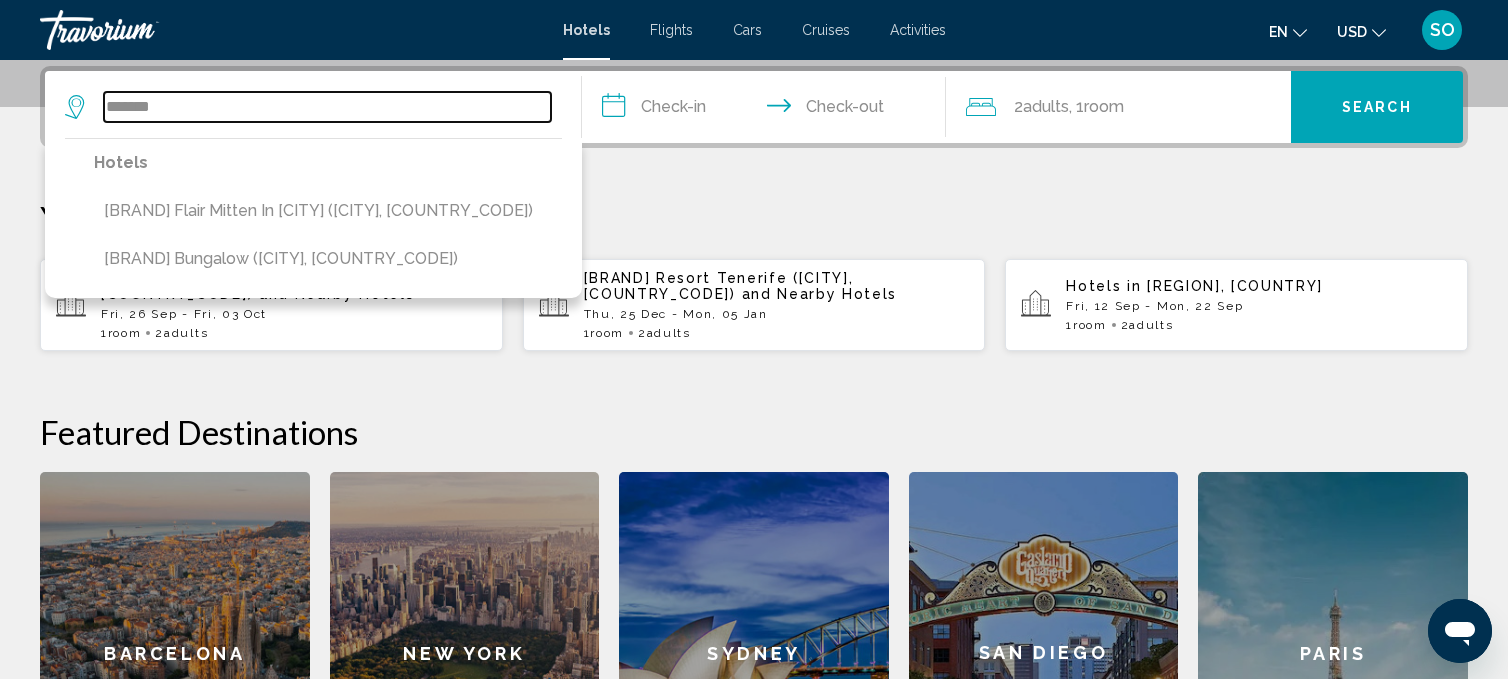 click on "*******" at bounding box center (327, 107) 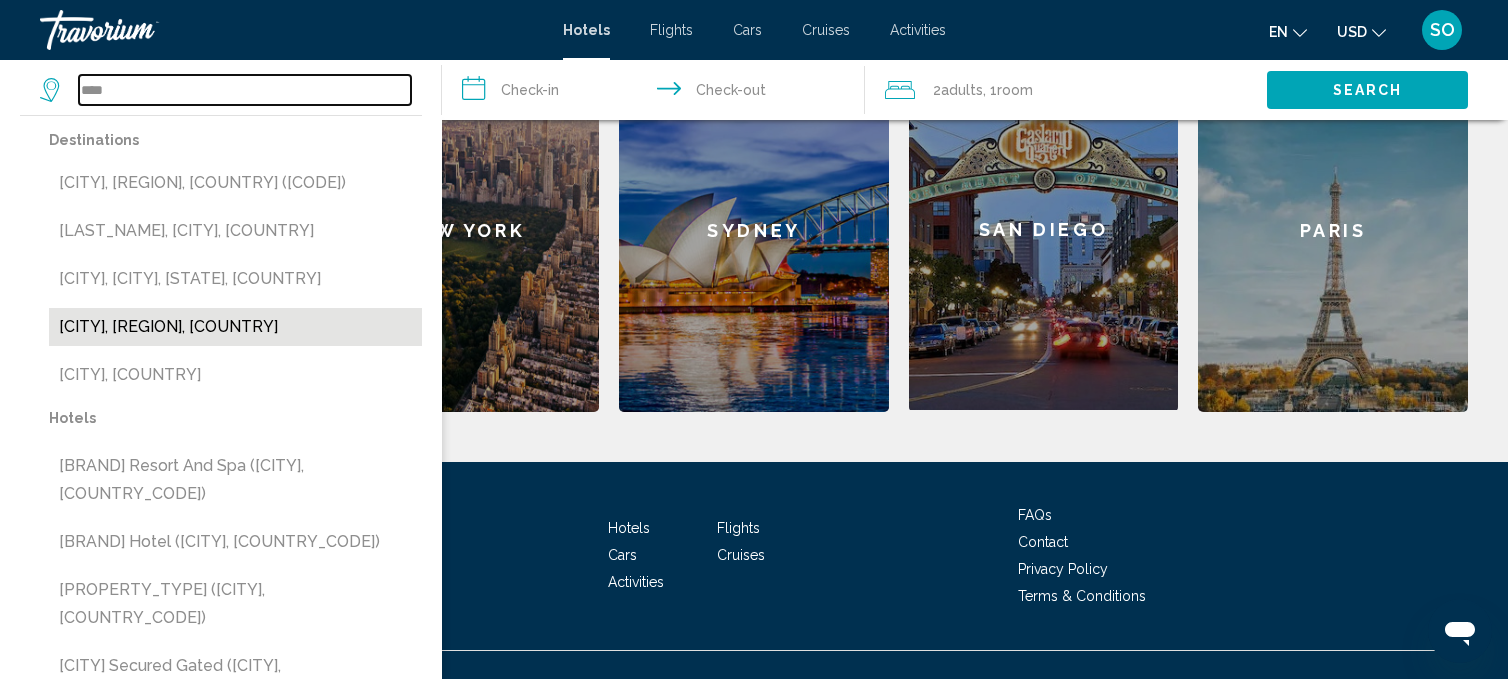 scroll, scrollTop: 942, scrollLeft: 0, axis: vertical 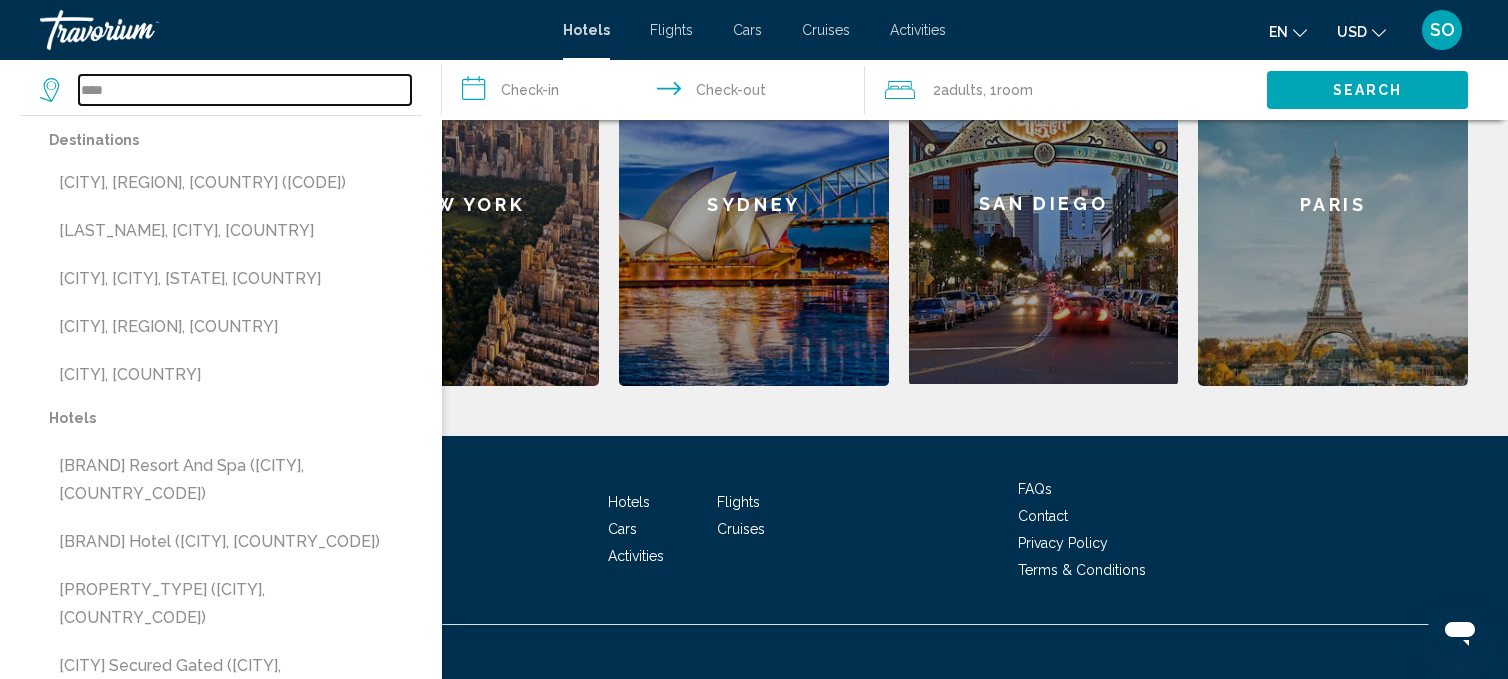 type on "****" 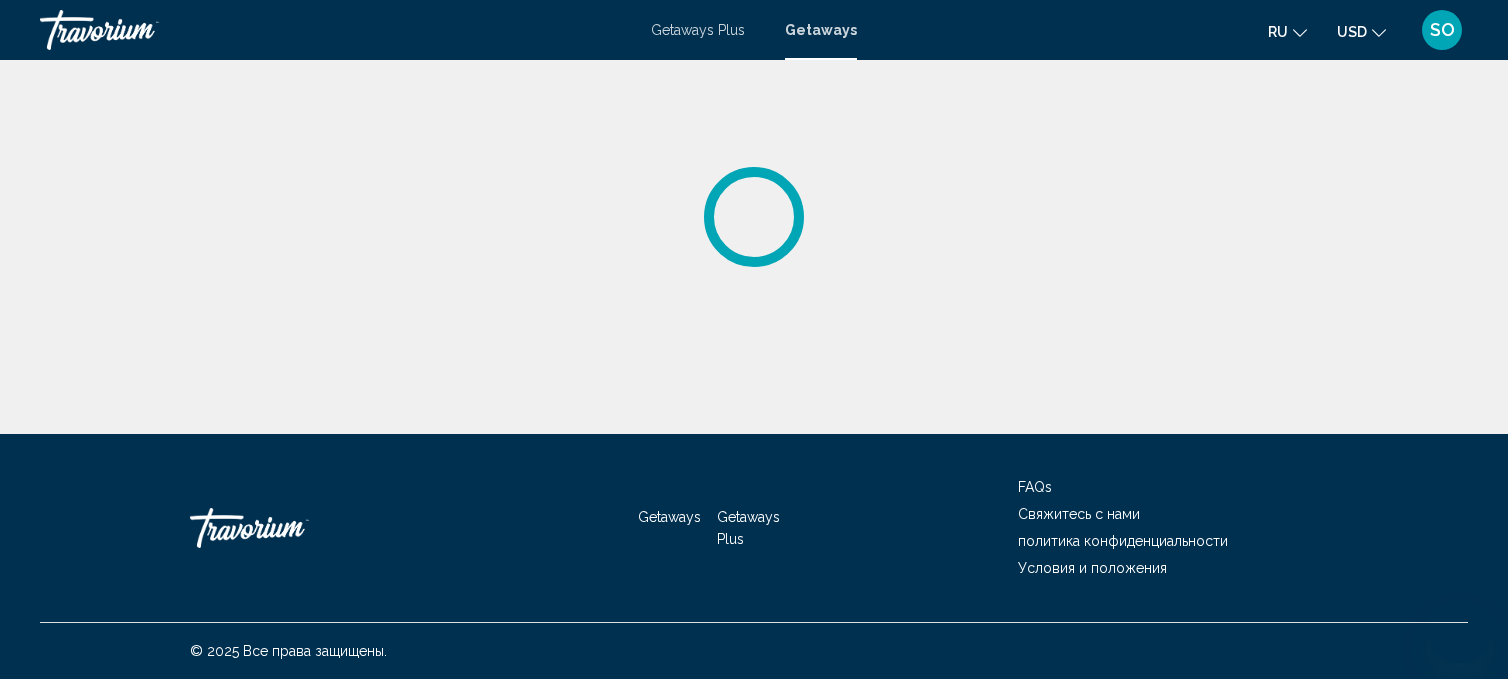 scroll, scrollTop: 0, scrollLeft: 0, axis: both 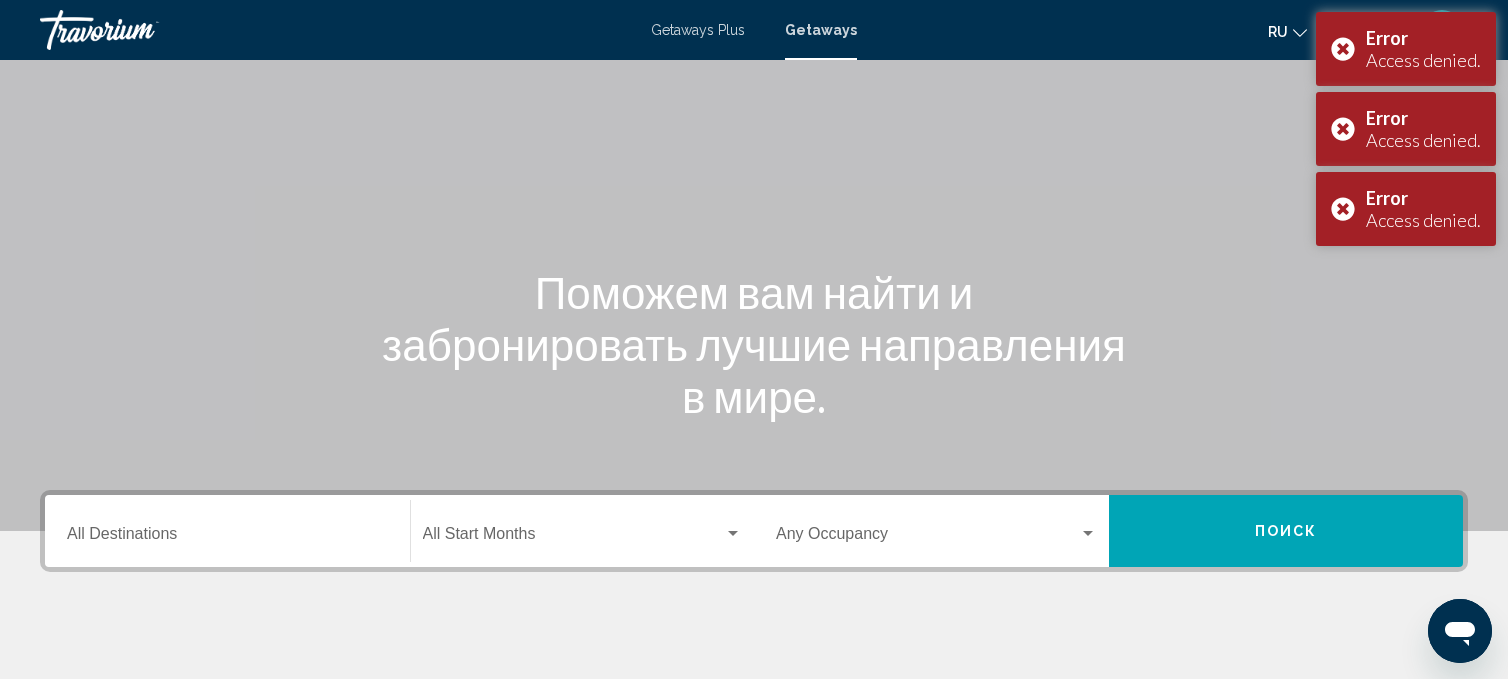 click on "Destination All Destinations" at bounding box center (227, 531) 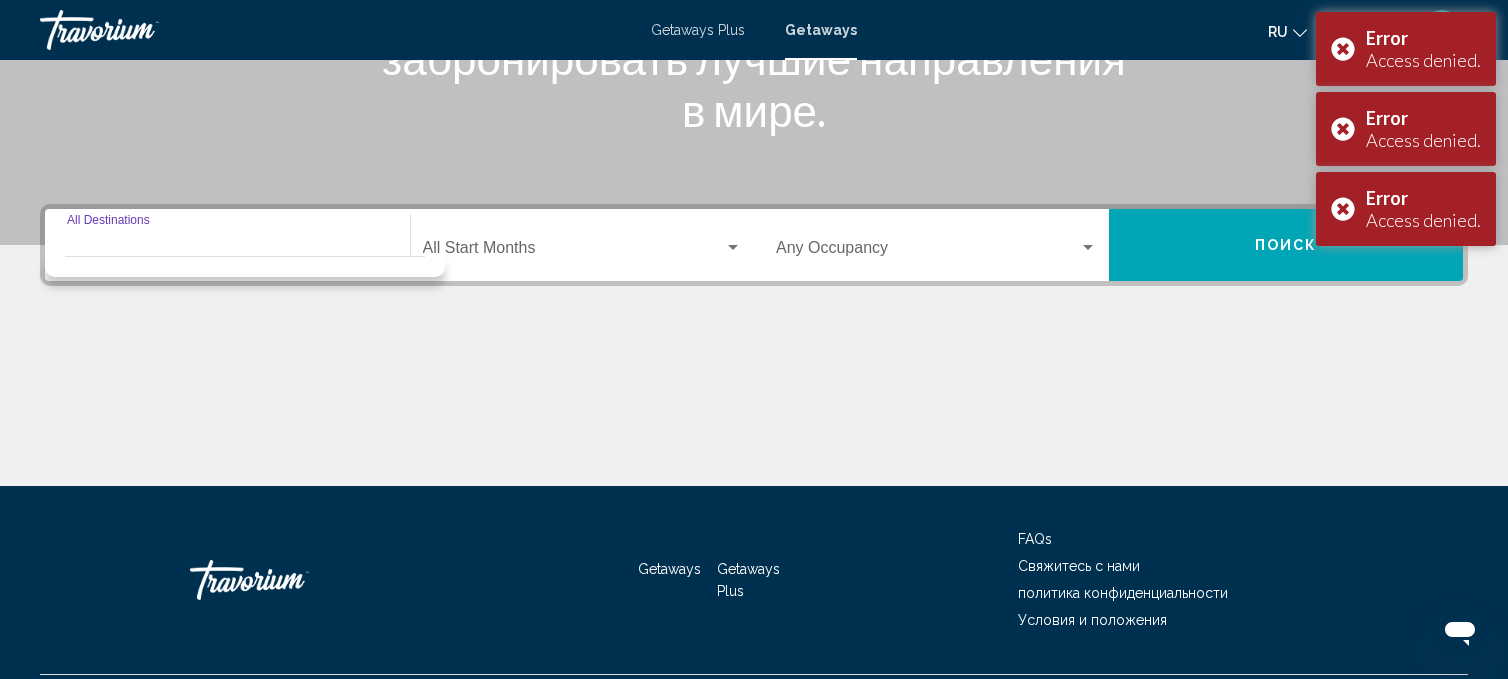 scroll, scrollTop: 406, scrollLeft: 0, axis: vertical 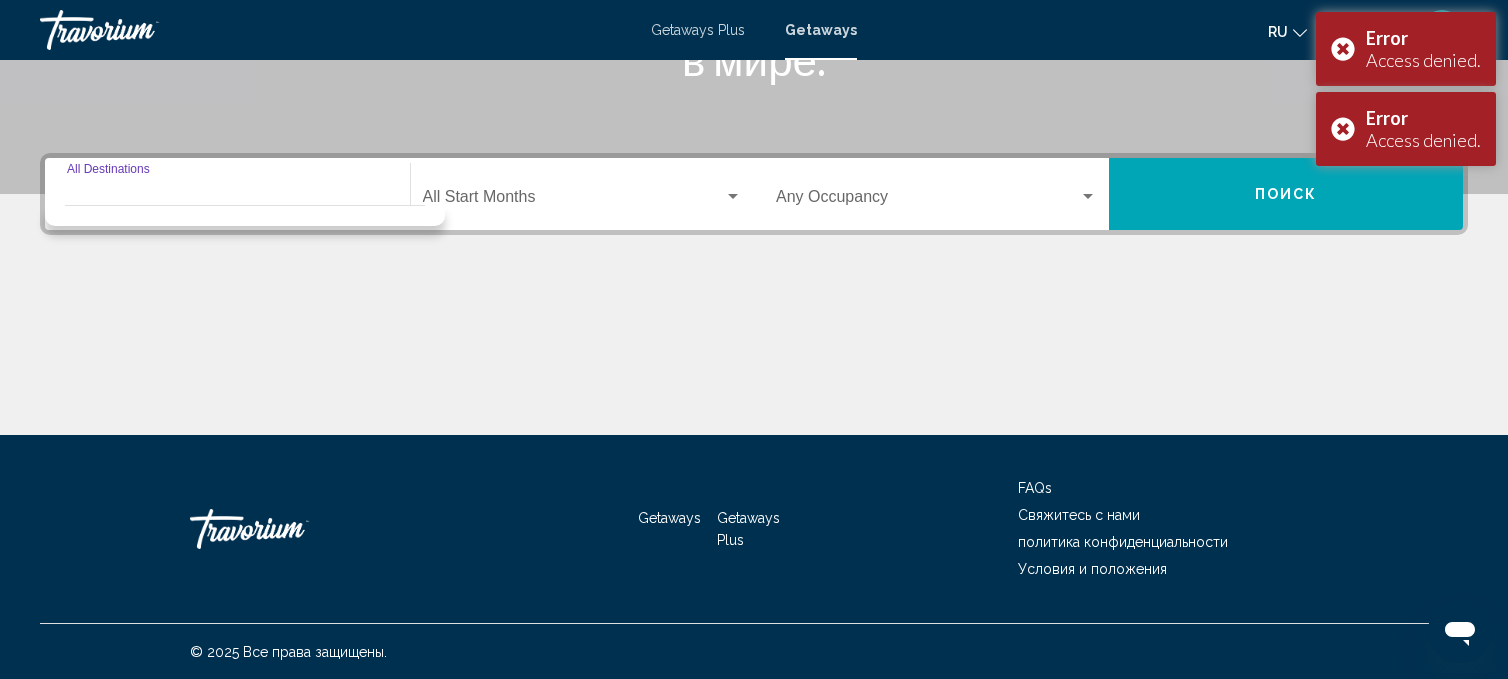 click on "Destination All Destinations" at bounding box center [227, 201] 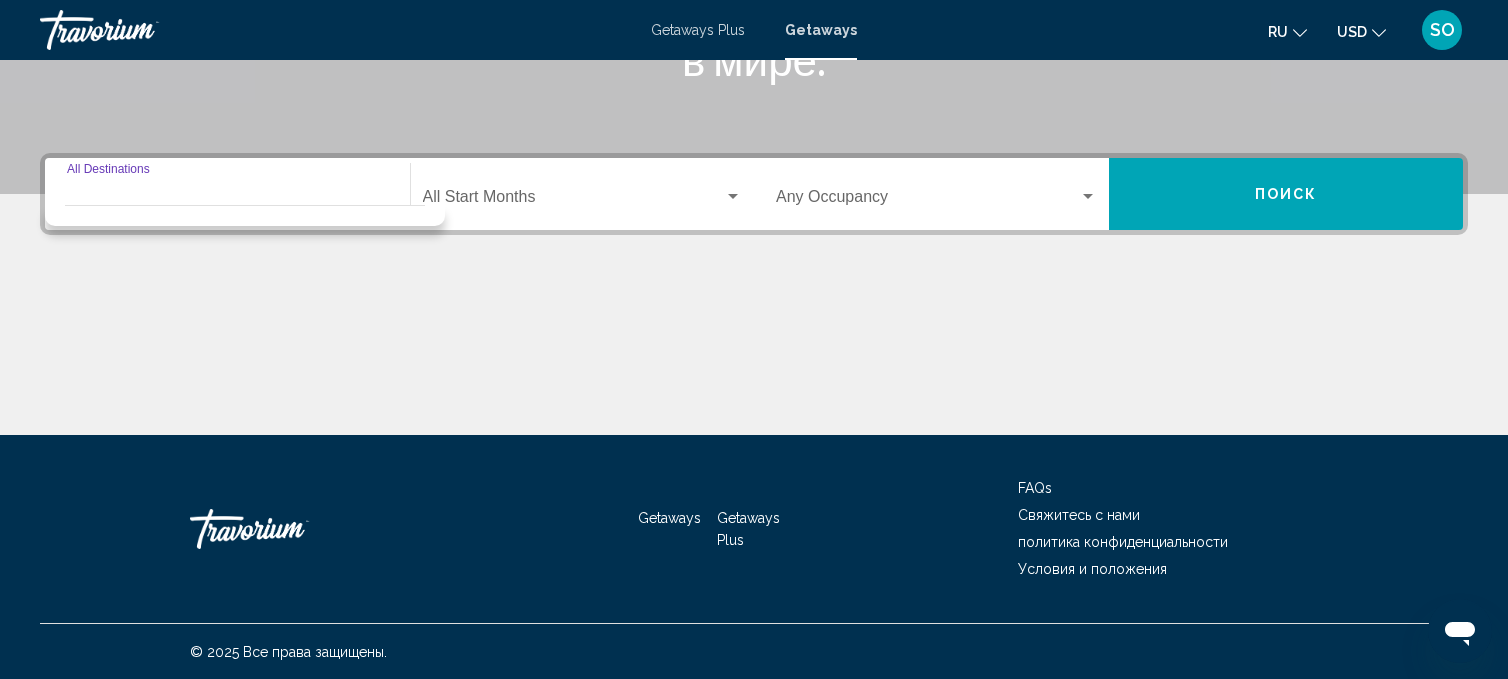 click on "Destination All Destinations" at bounding box center (227, 201) 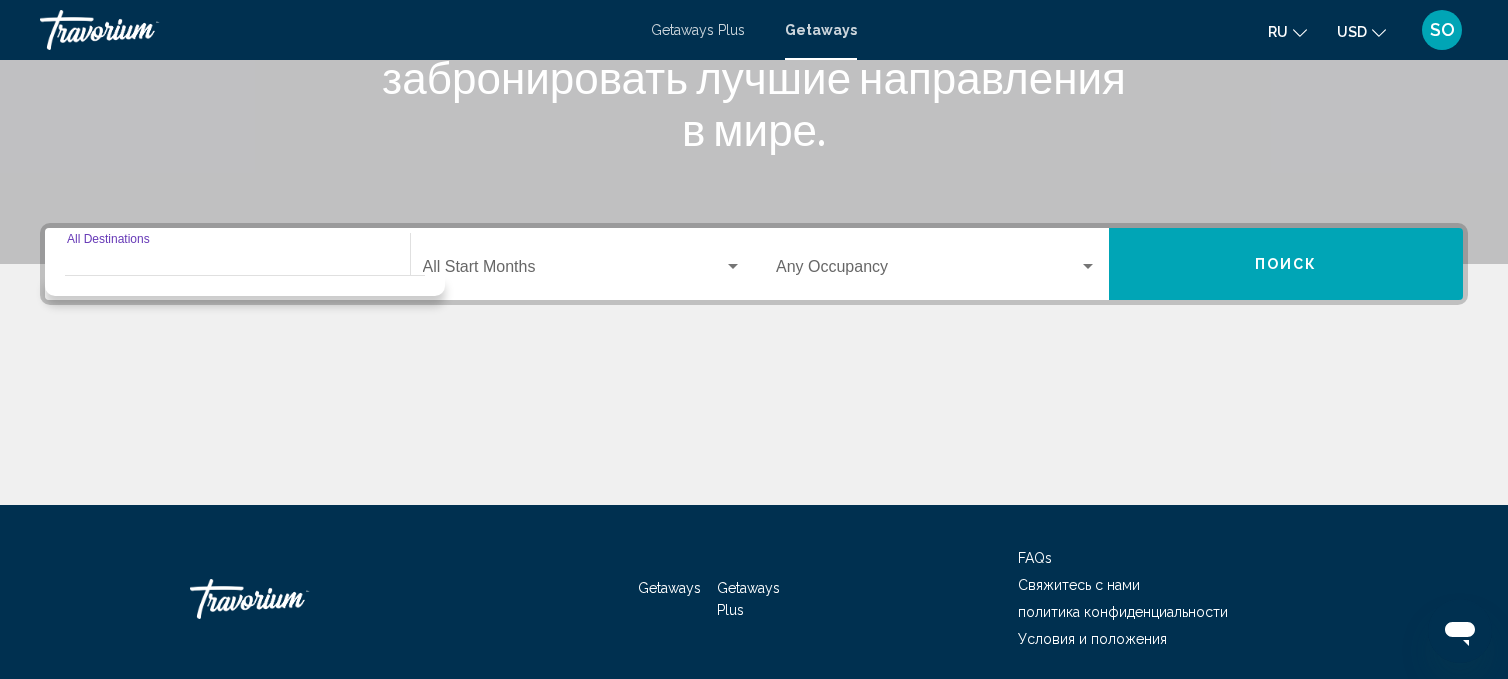 click on "Destination All Destinations" at bounding box center (227, 264) 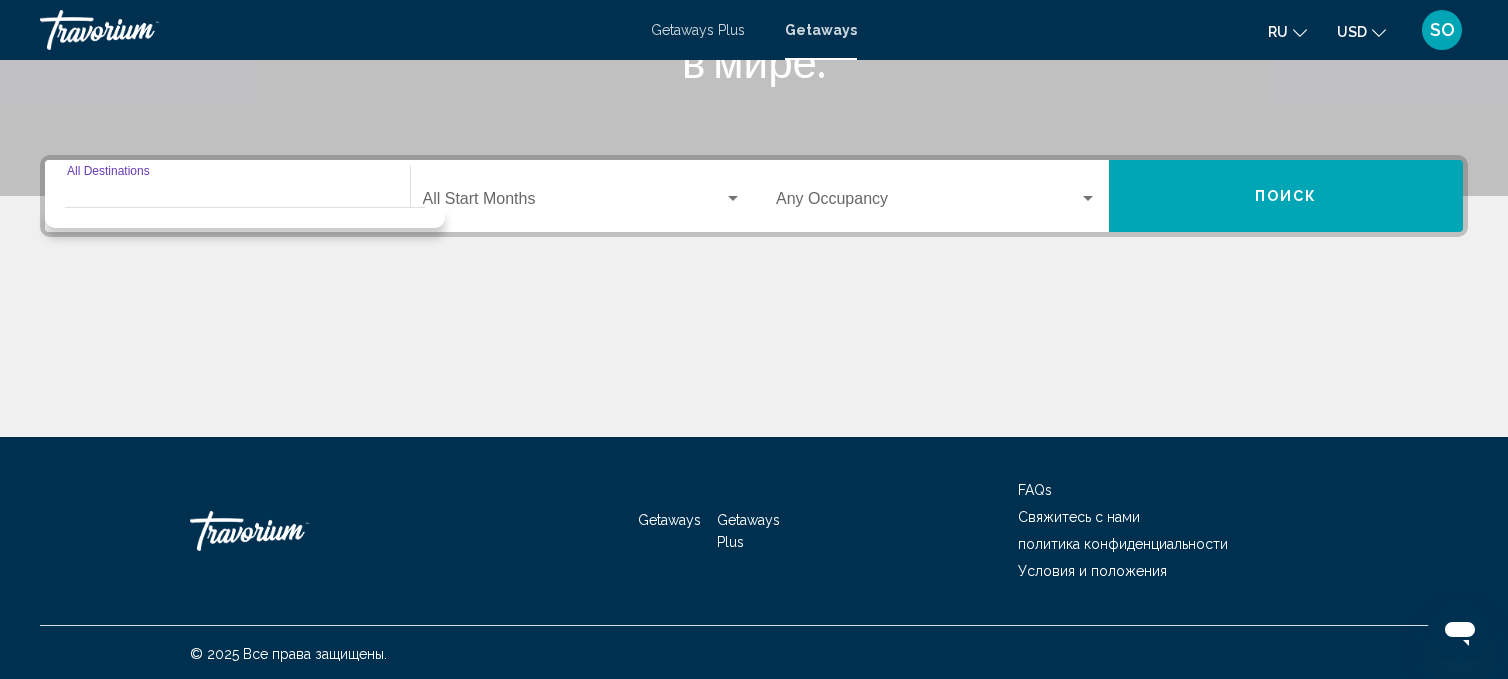 click on "Destination All Destinations Start Month All Start Months Occupancy Any Occupancy Поиск" at bounding box center [754, 196] 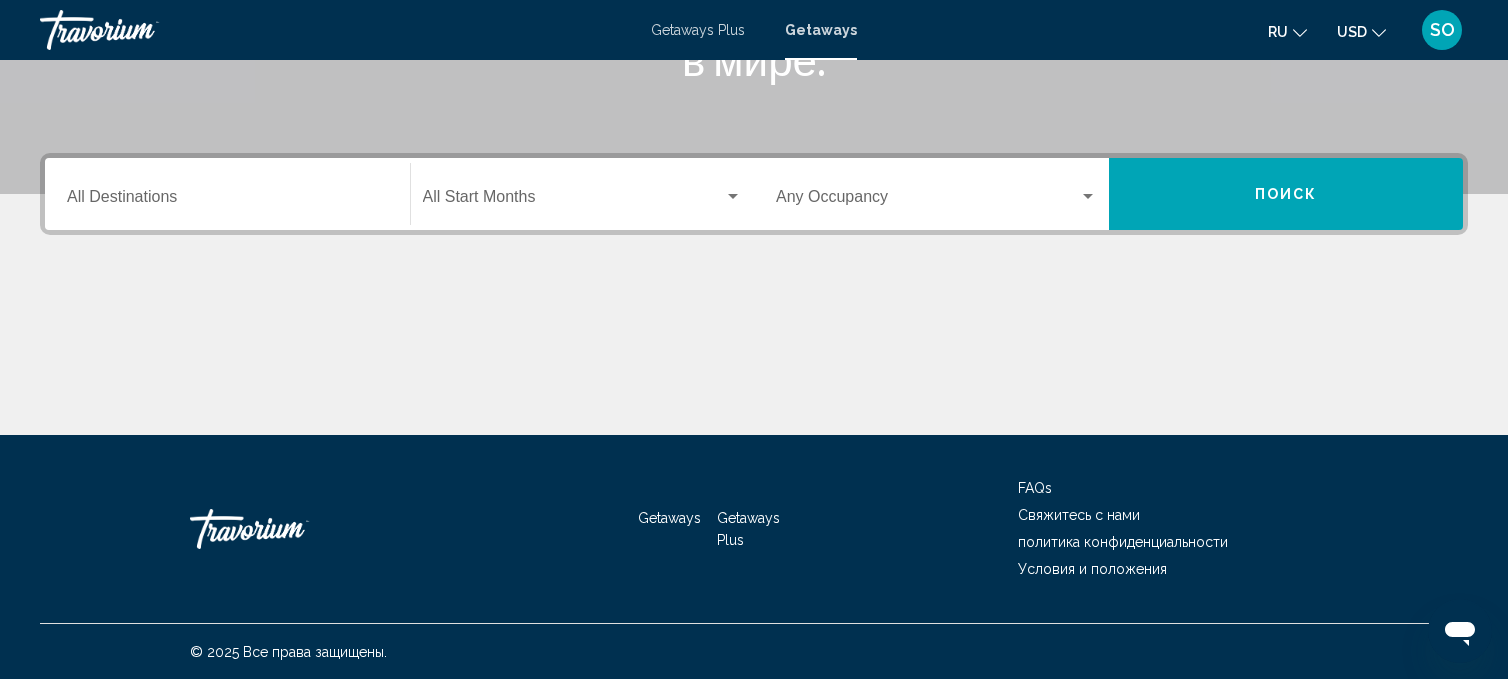 click on "Destination All Destinations Start Month All Start Months Occupancy Any Occupancy Поиск" at bounding box center [754, 194] 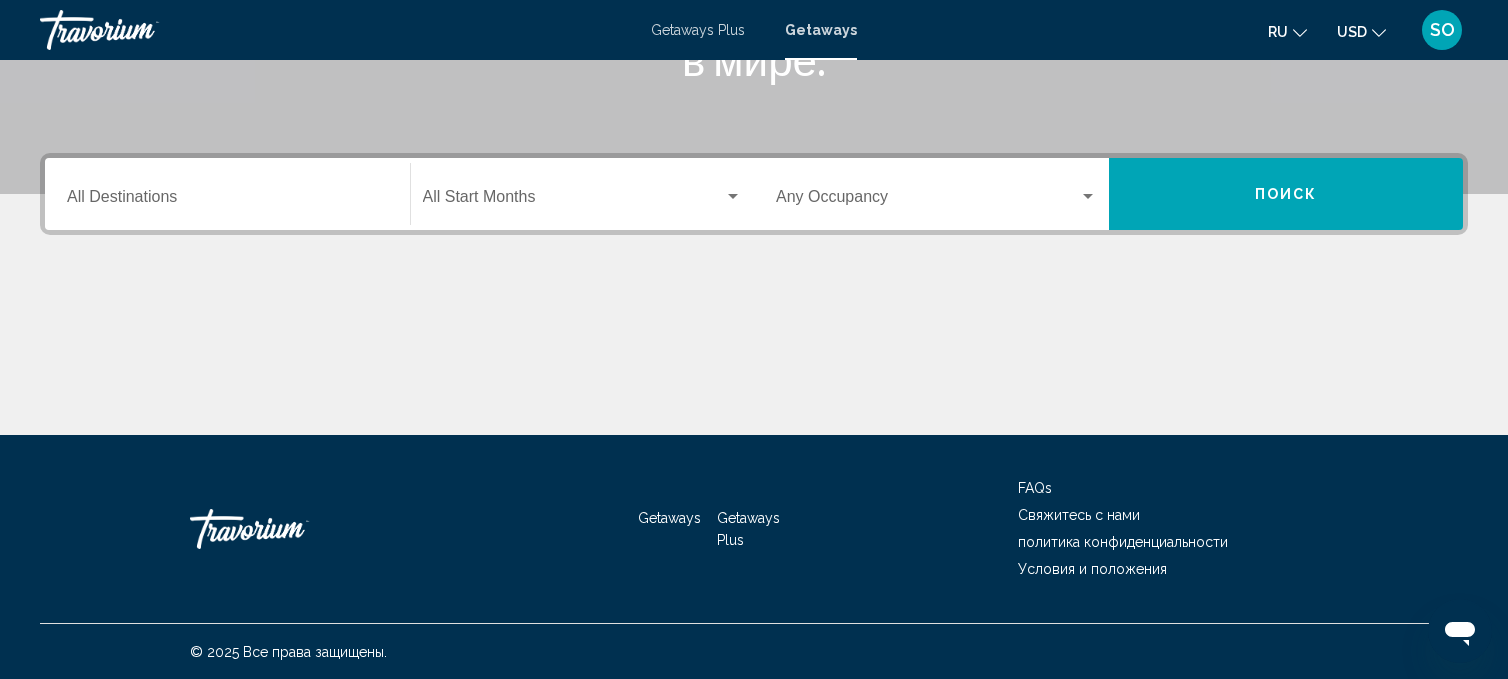 click on "Destination All Destinations" at bounding box center (227, 201) 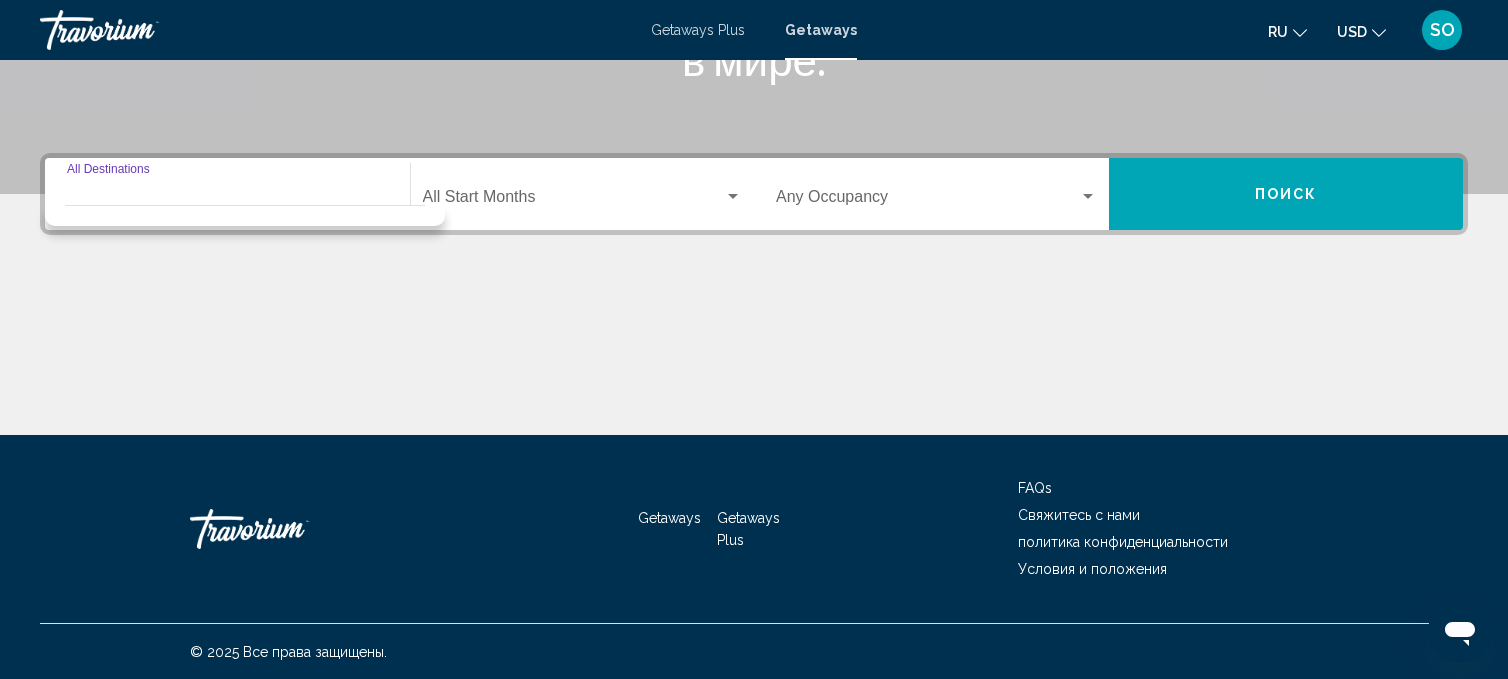 click on "Destination All Destinations" at bounding box center (227, 194) 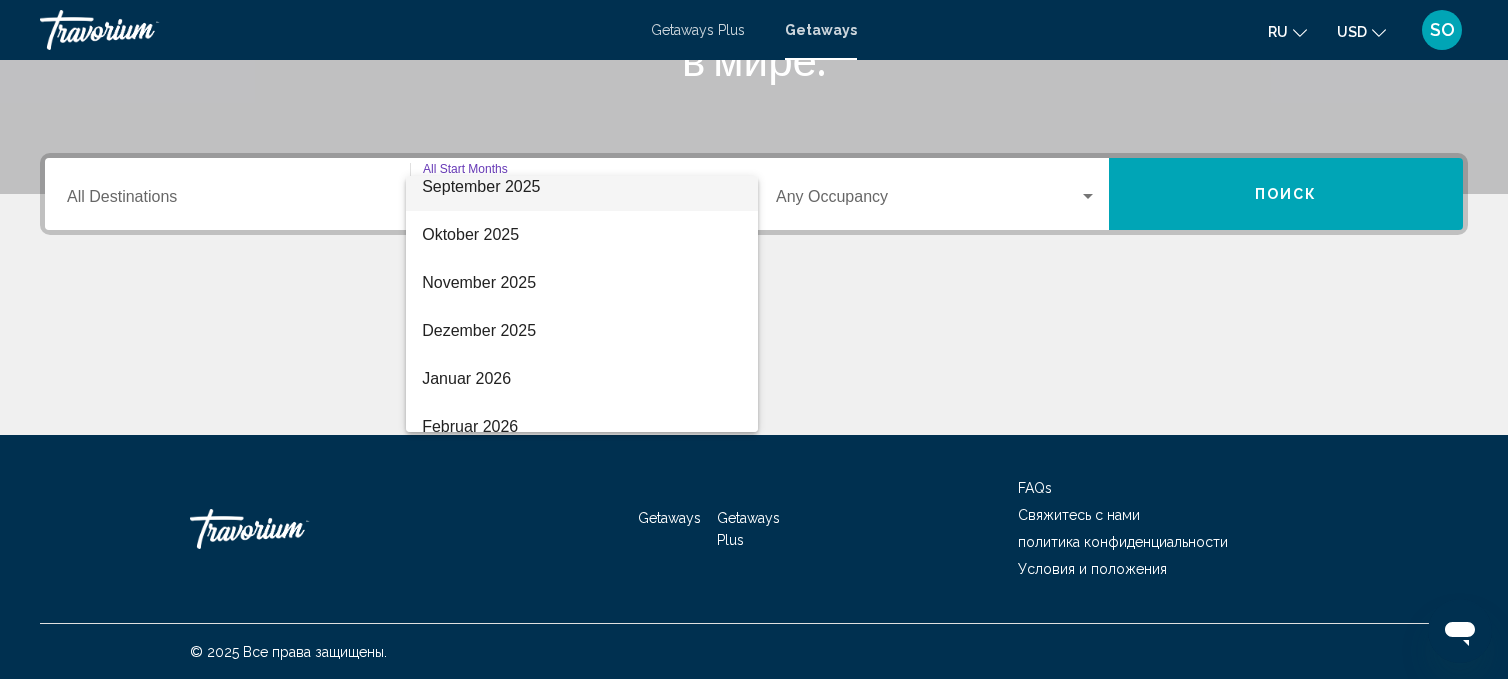 scroll, scrollTop: 112, scrollLeft: 0, axis: vertical 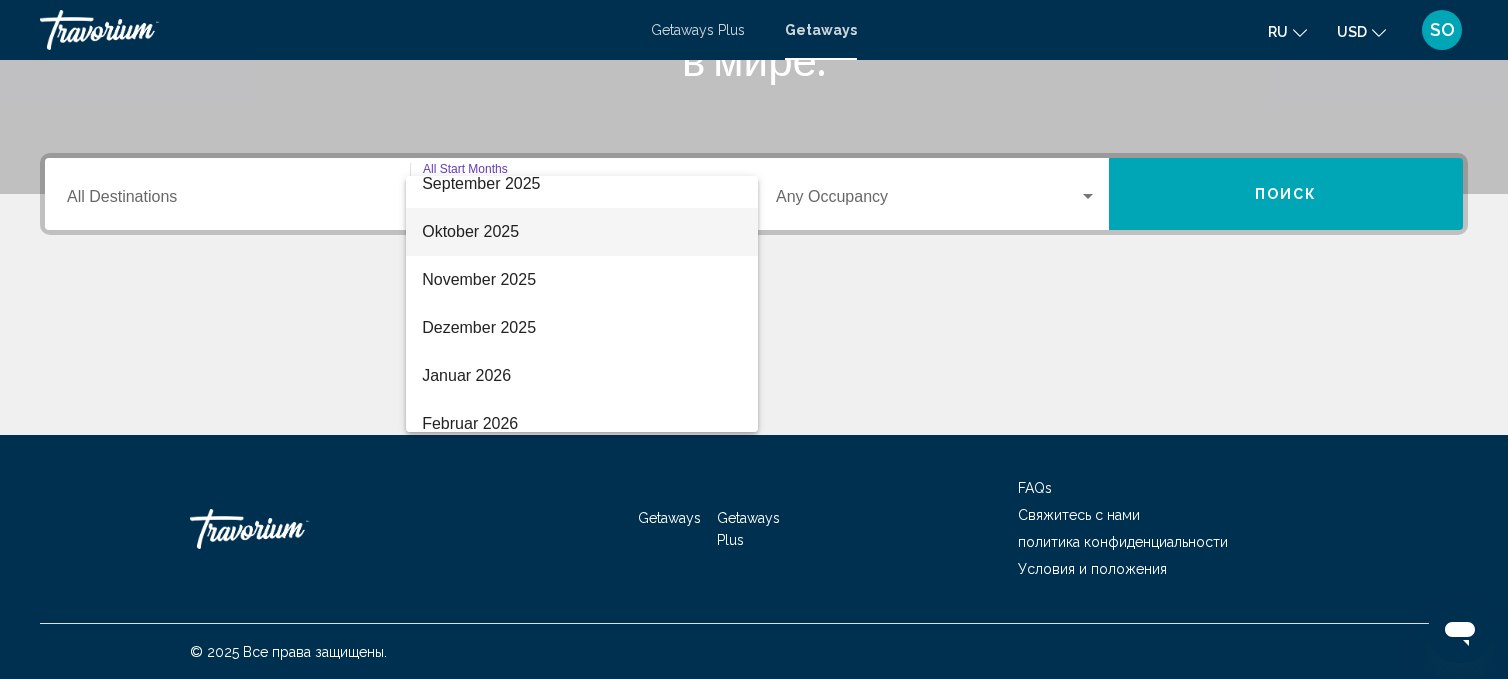 click on "Oktober 2025" at bounding box center [582, 232] 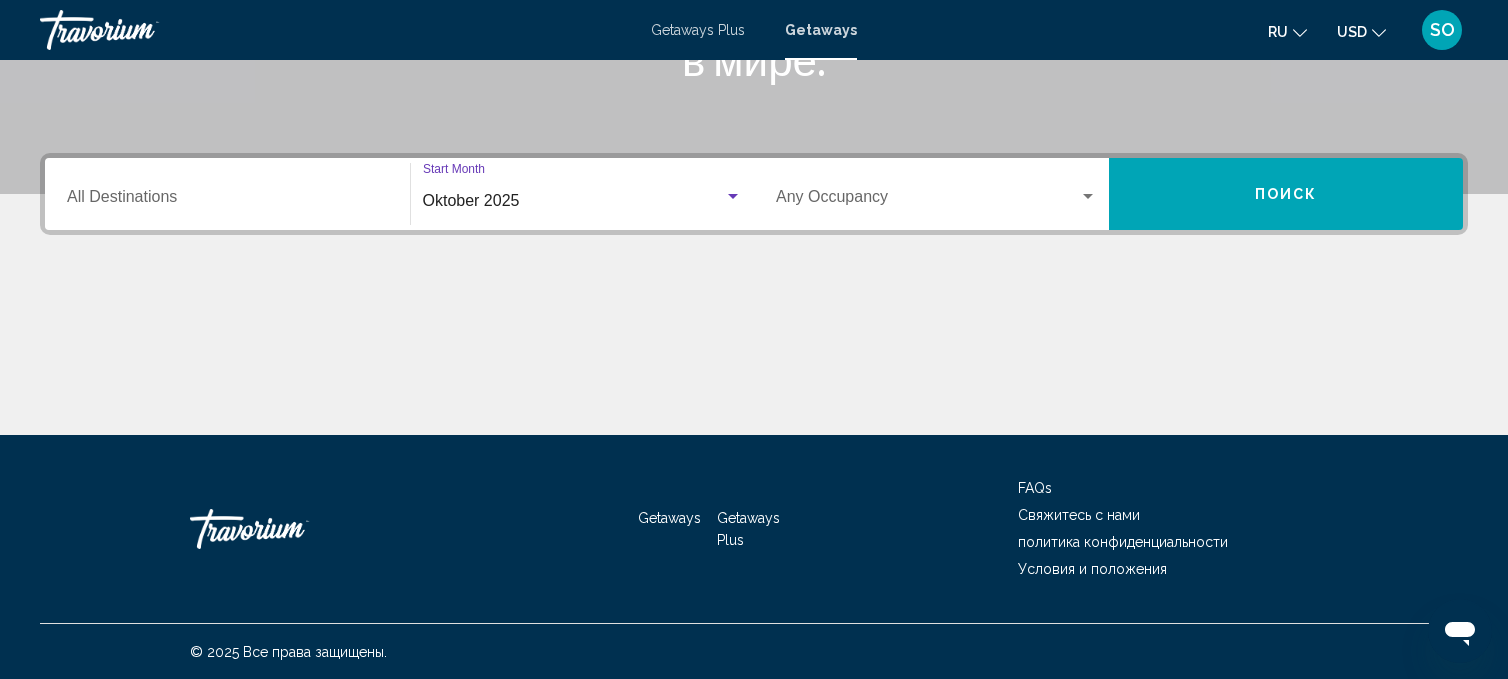 click on "Destination All Destinations" at bounding box center (227, 201) 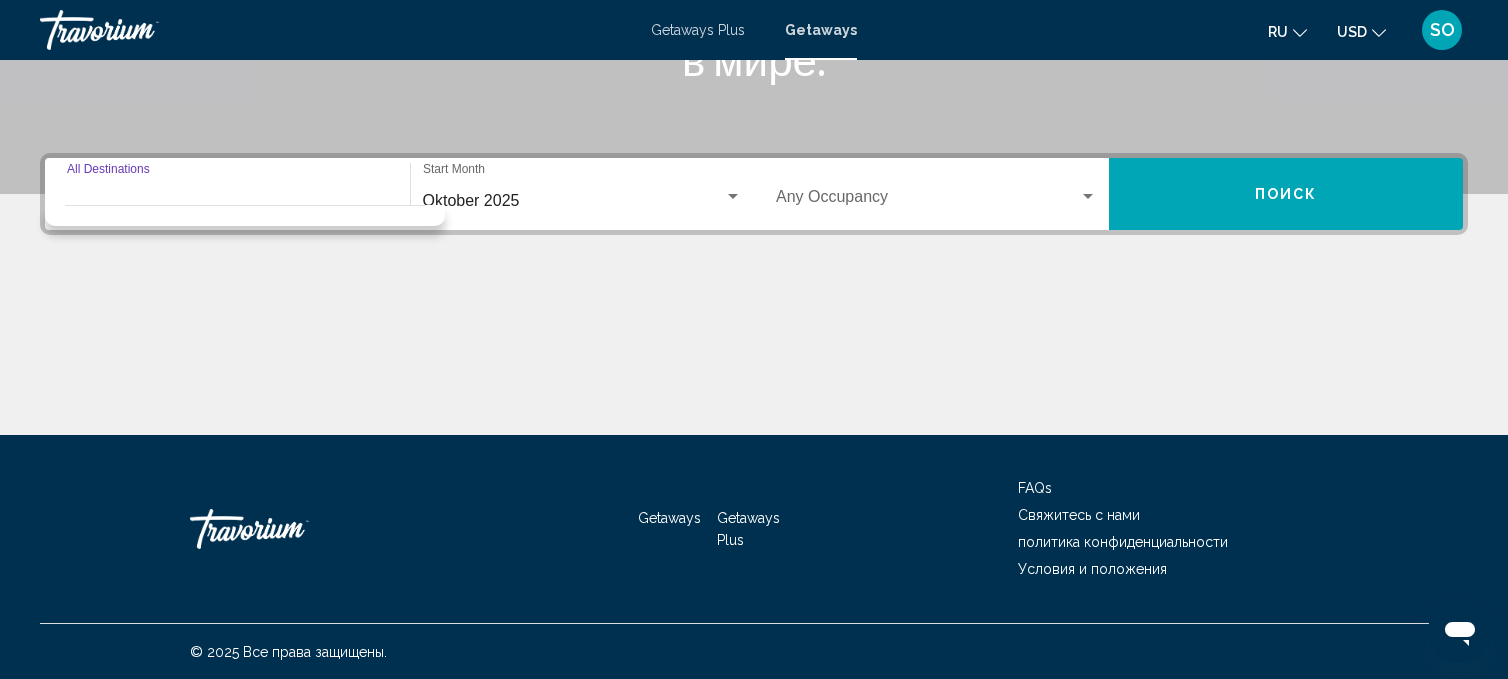 click at bounding box center (1088, 197) 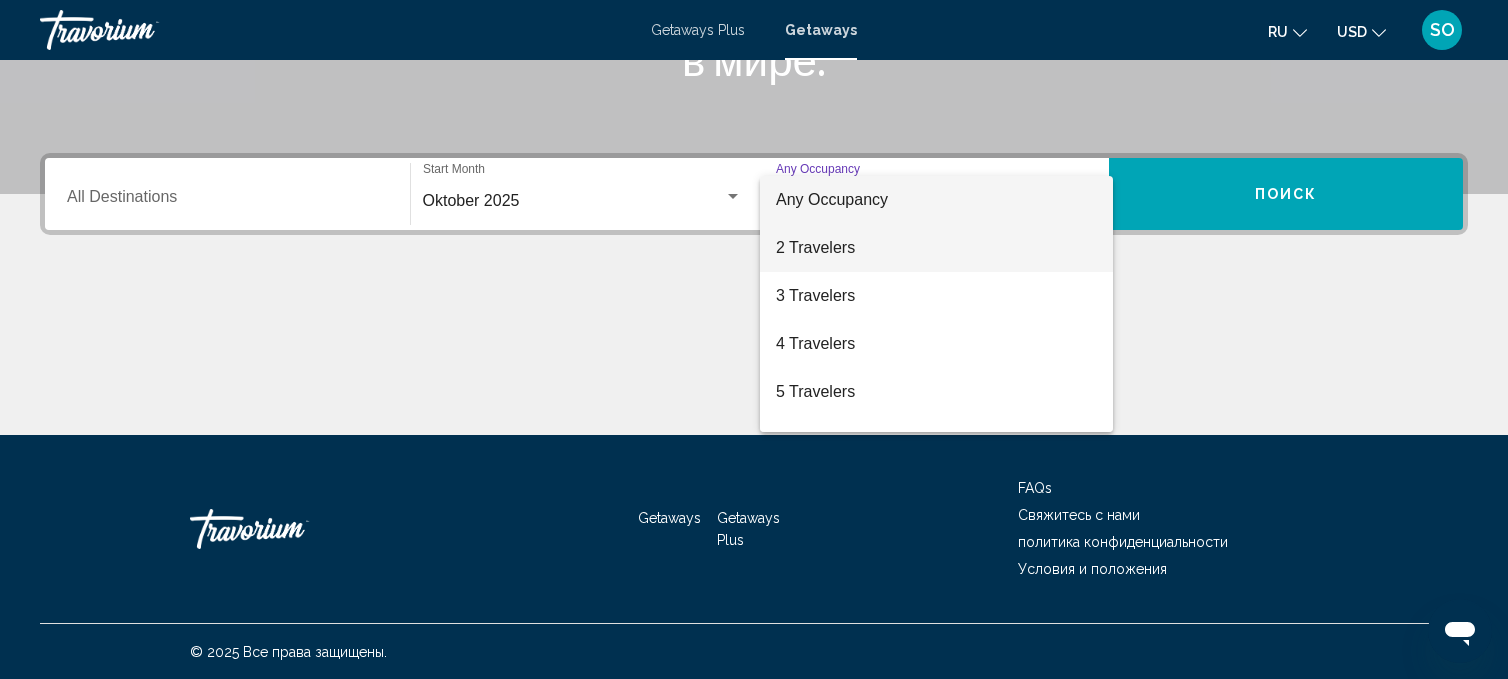 click on "2 Travelers" at bounding box center (936, 248) 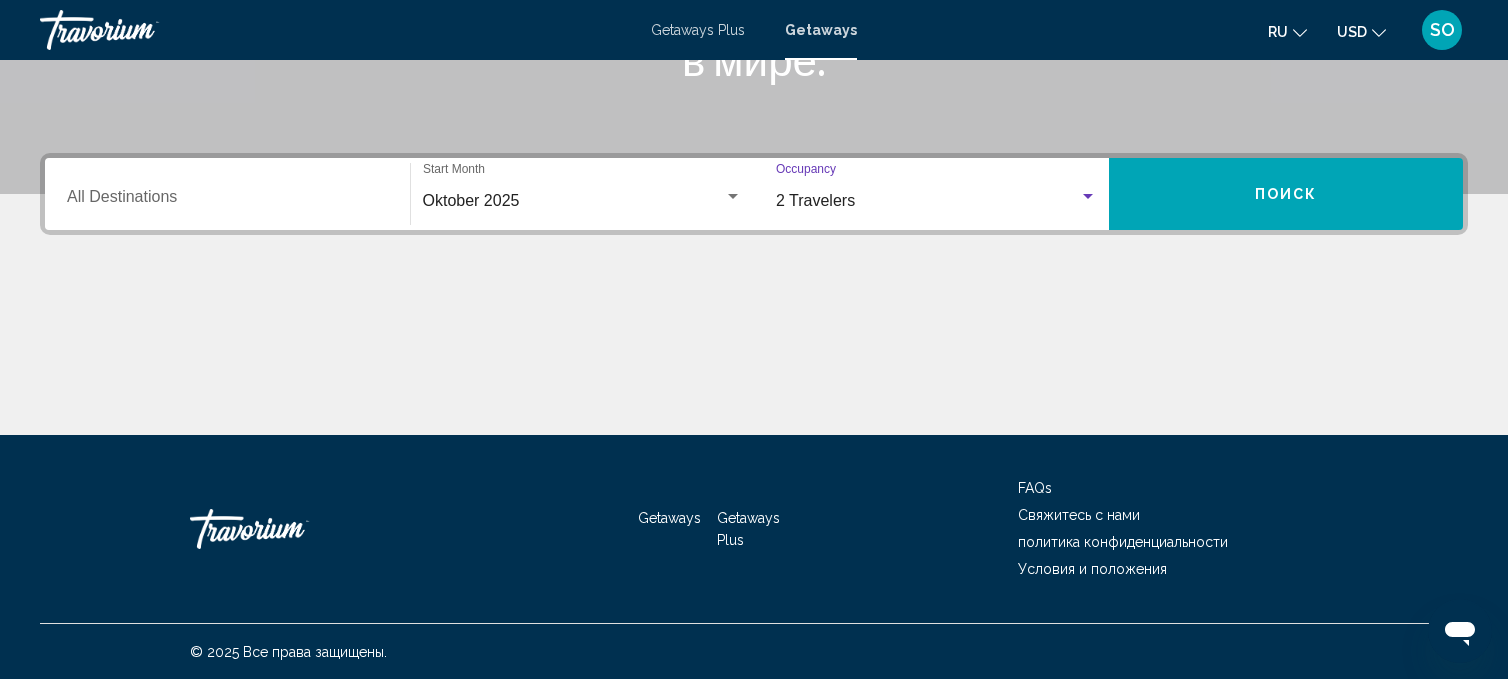 click on "Поиск" at bounding box center (1286, 194) 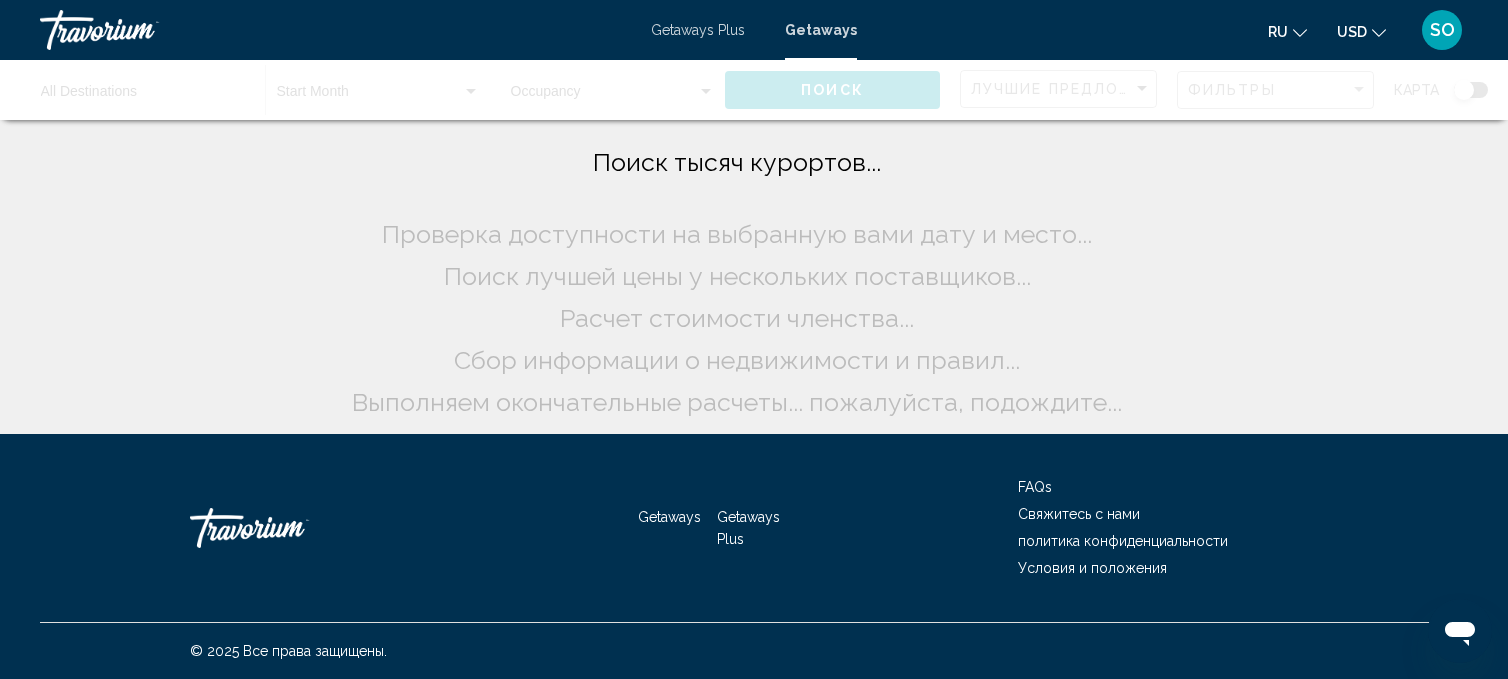 scroll, scrollTop: 0, scrollLeft: 0, axis: both 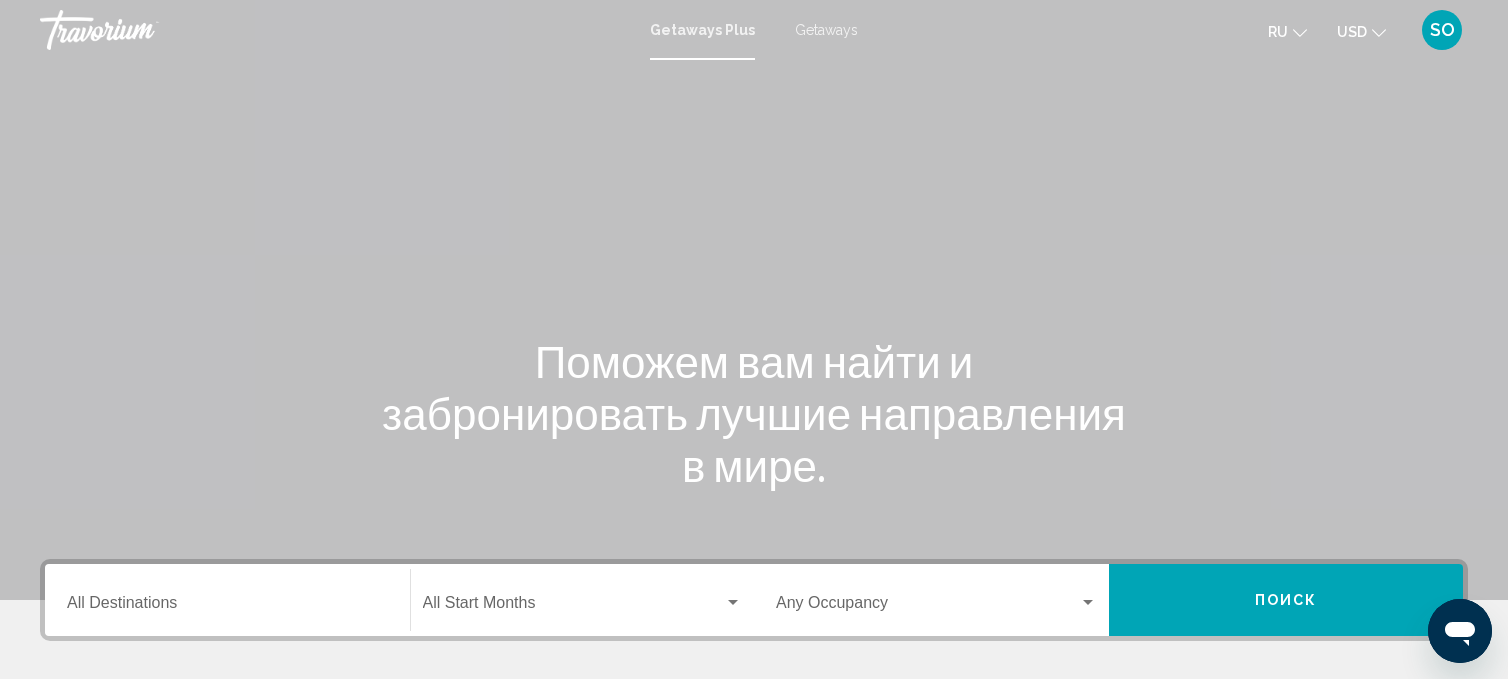 click on "Destination All Destinations" at bounding box center [227, 607] 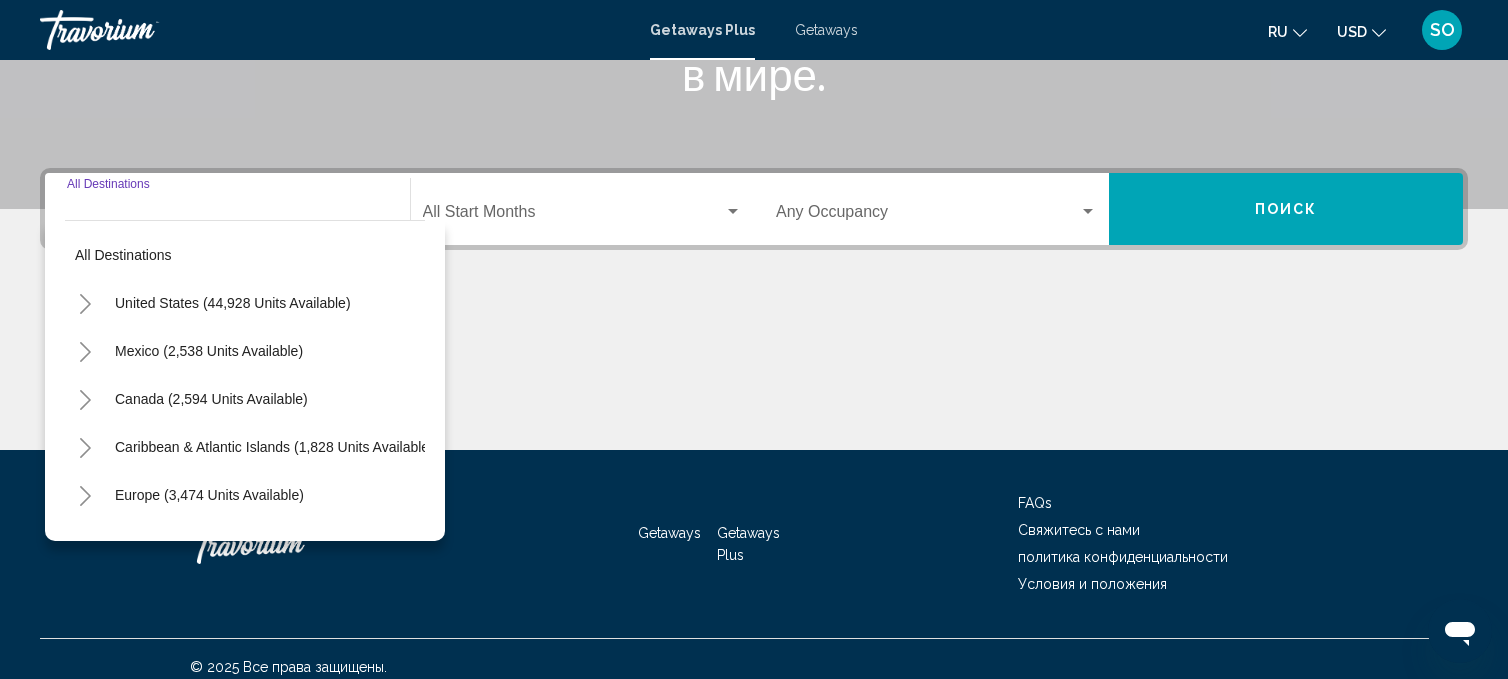 scroll, scrollTop: 406, scrollLeft: 0, axis: vertical 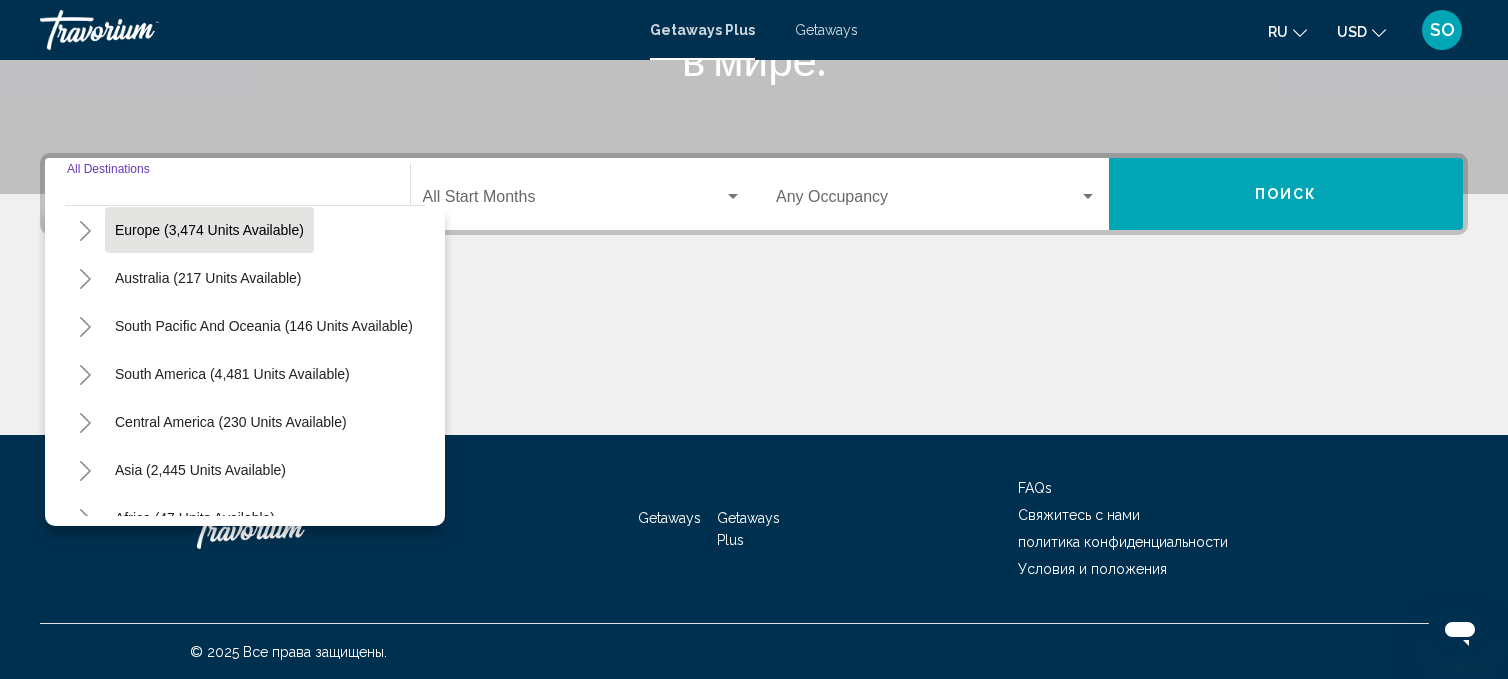 click on "Europe (3,474 units available)" at bounding box center [208, 278] 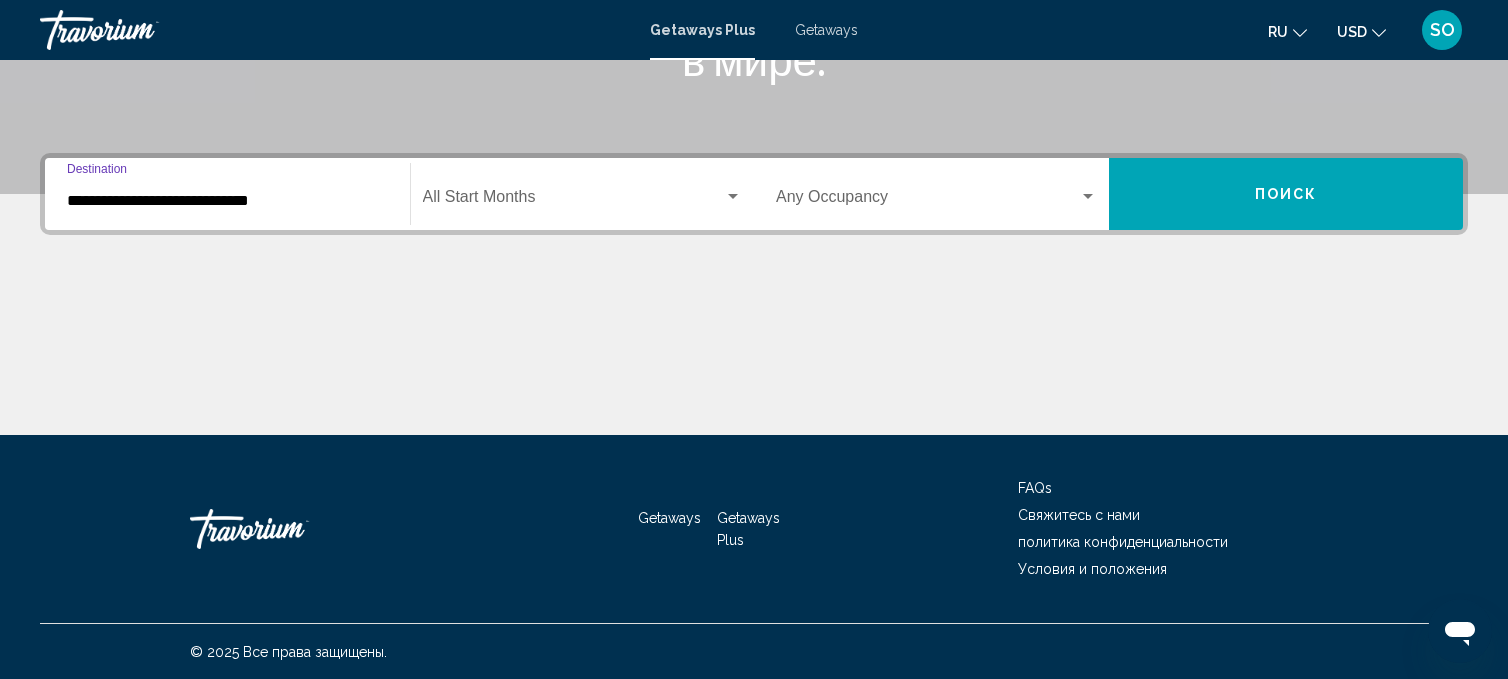 click on "**********" at bounding box center [227, 201] 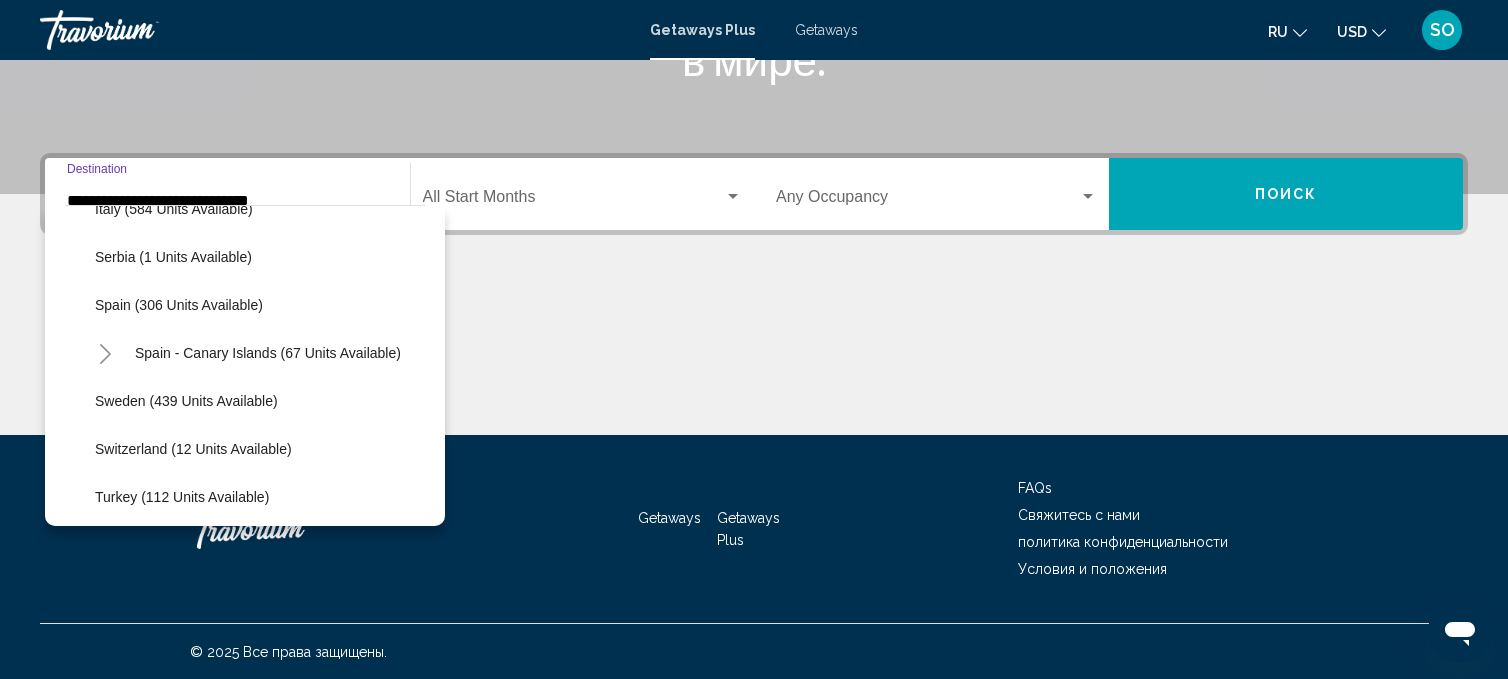 scroll, scrollTop: 748, scrollLeft: 0, axis: vertical 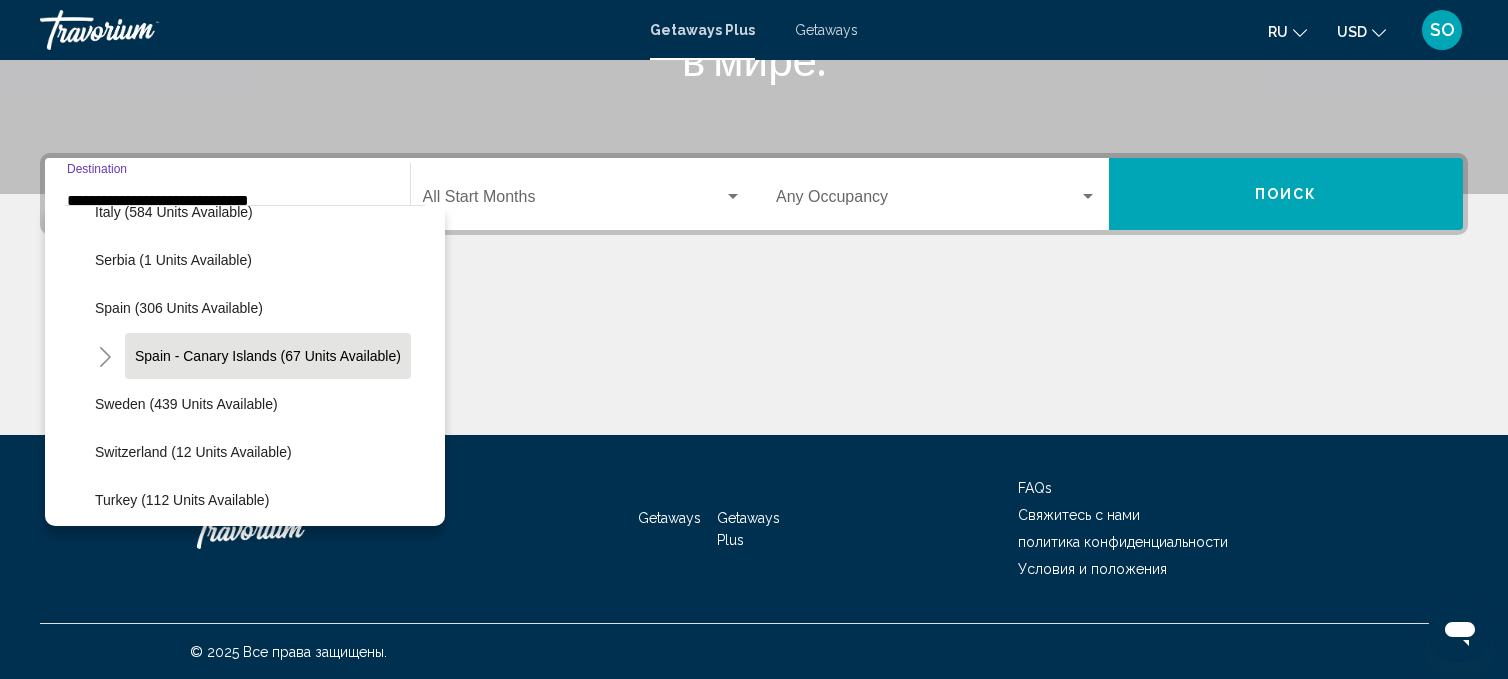 click on "Spain - Canary Islands (67 units available)" 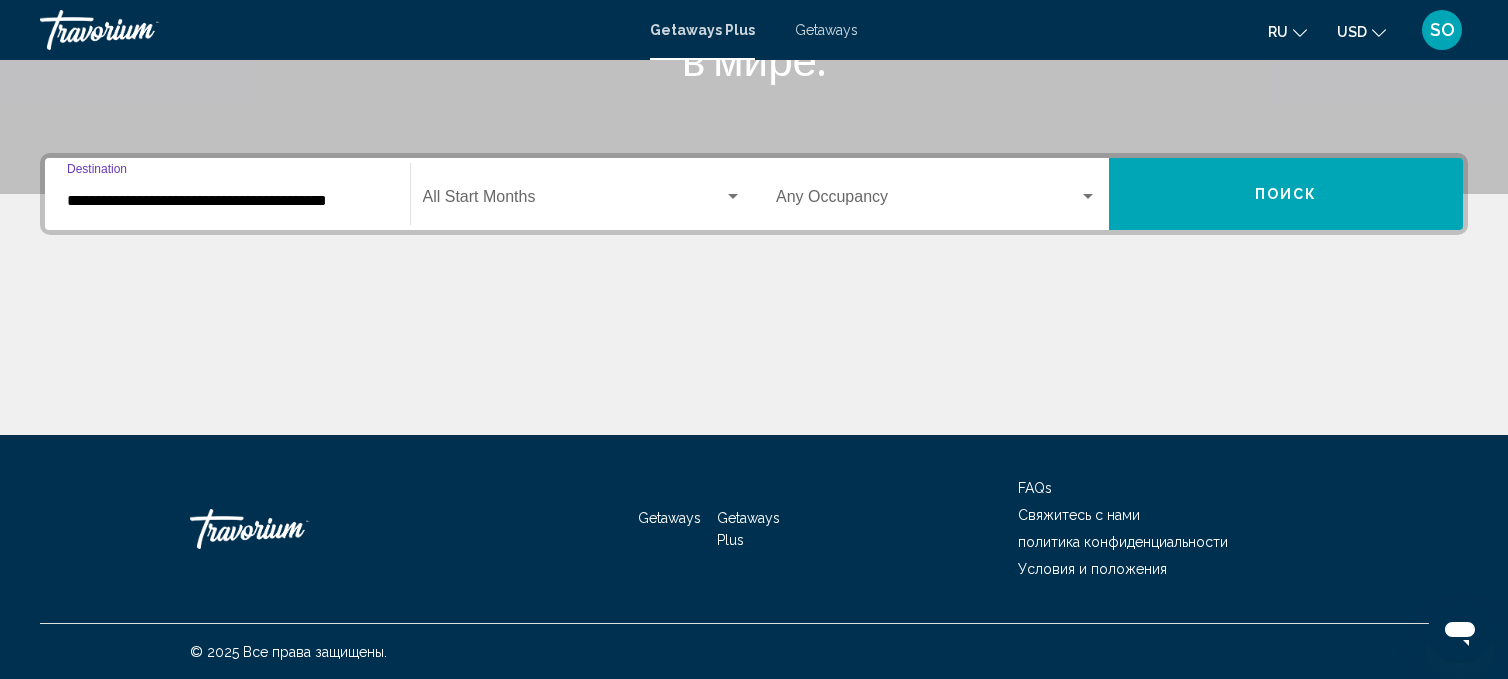 click on "**********" at bounding box center (227, 201) 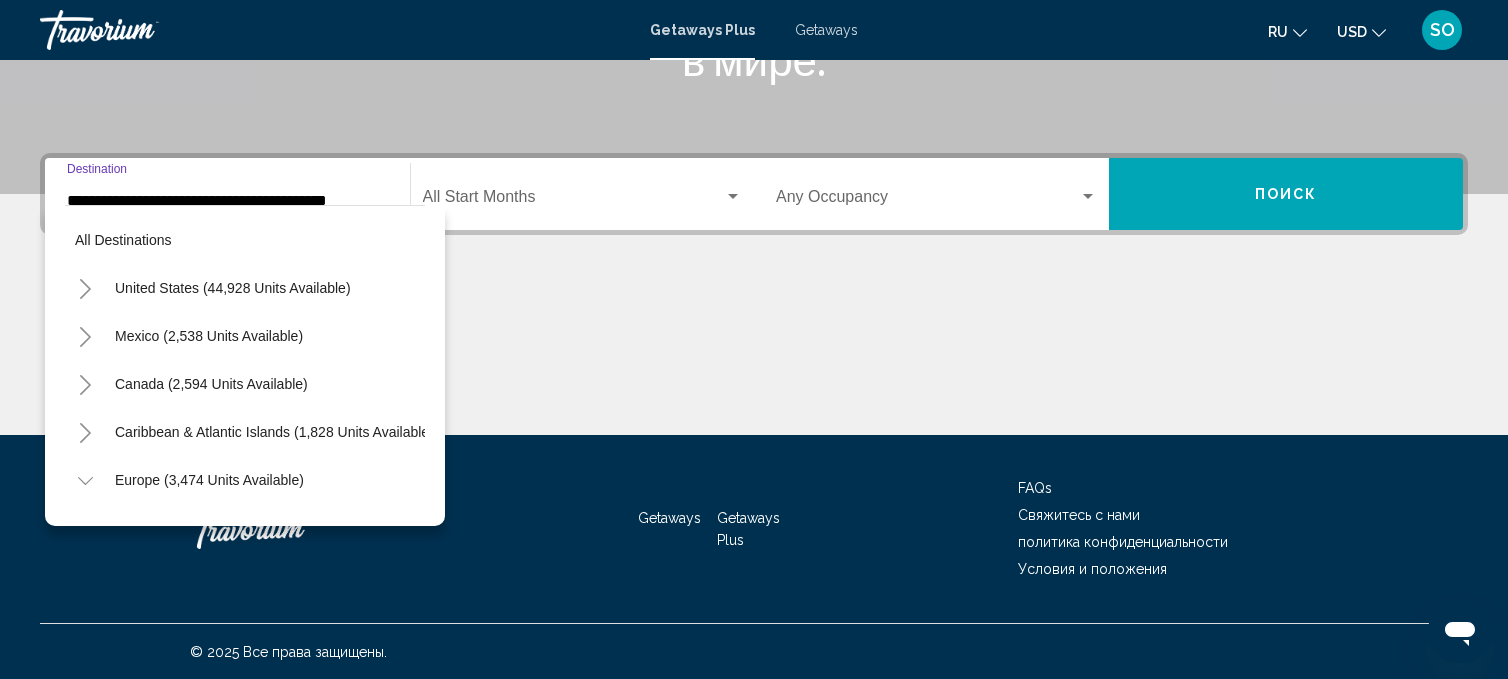 scroll, scrollTop: 743, scrollLeft: 0, axis: vertical 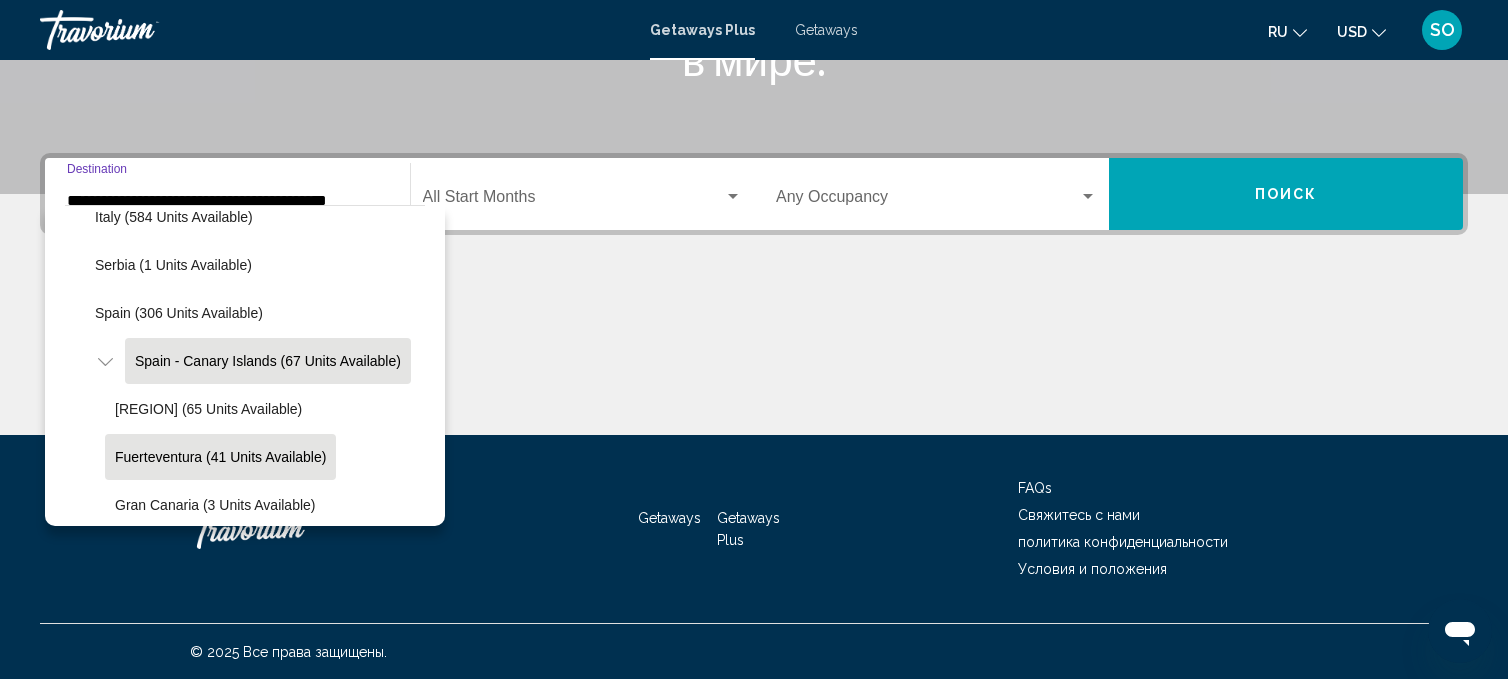 click on "Fuerteventura (41 units available)" 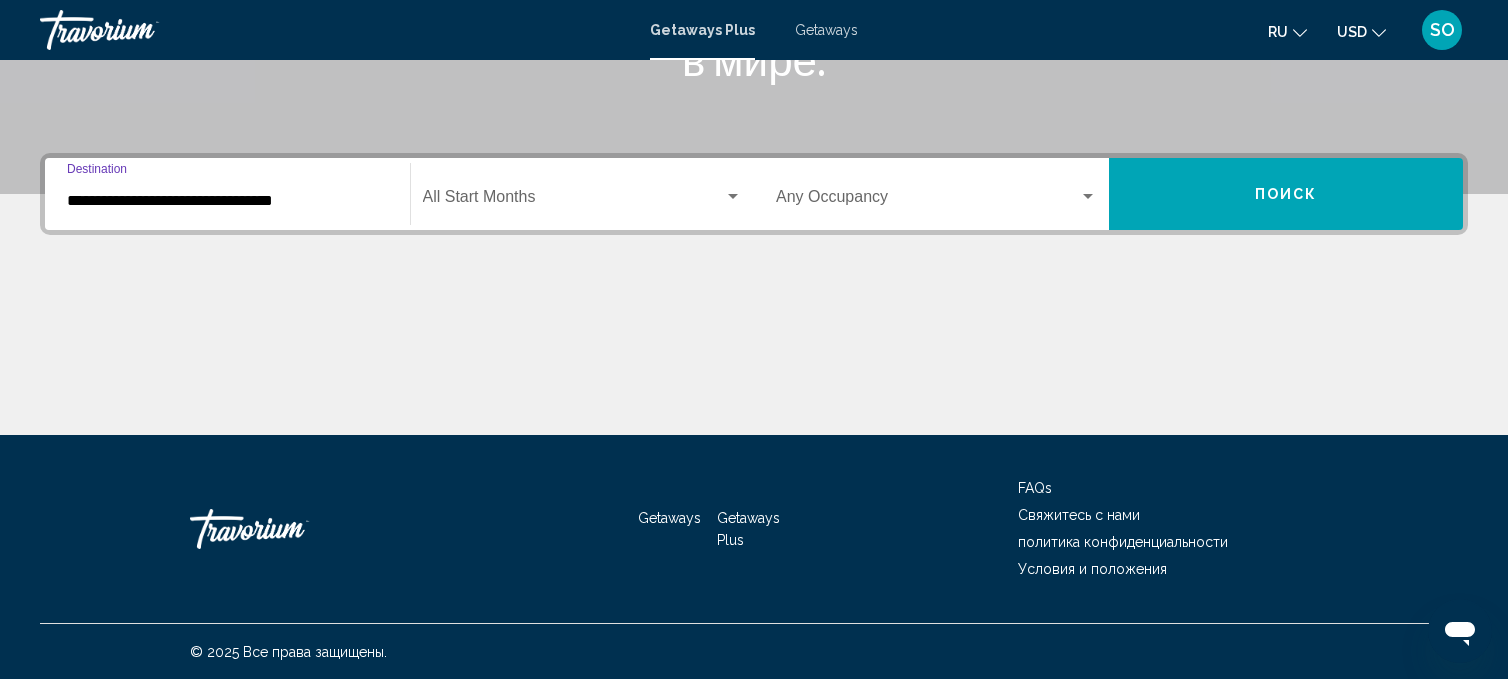 click at bounding box center (574, 201) 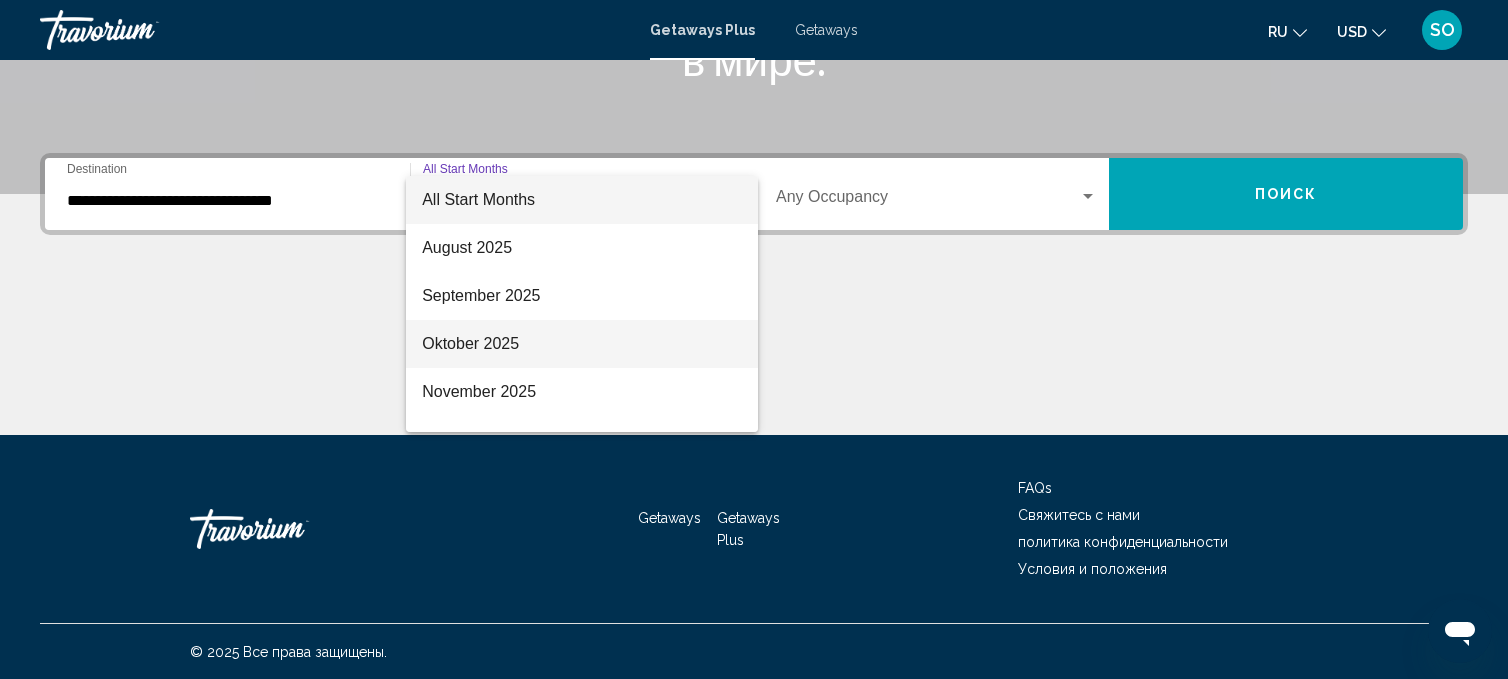 click on "Oktober 2025" at bounding box center (582, 344) 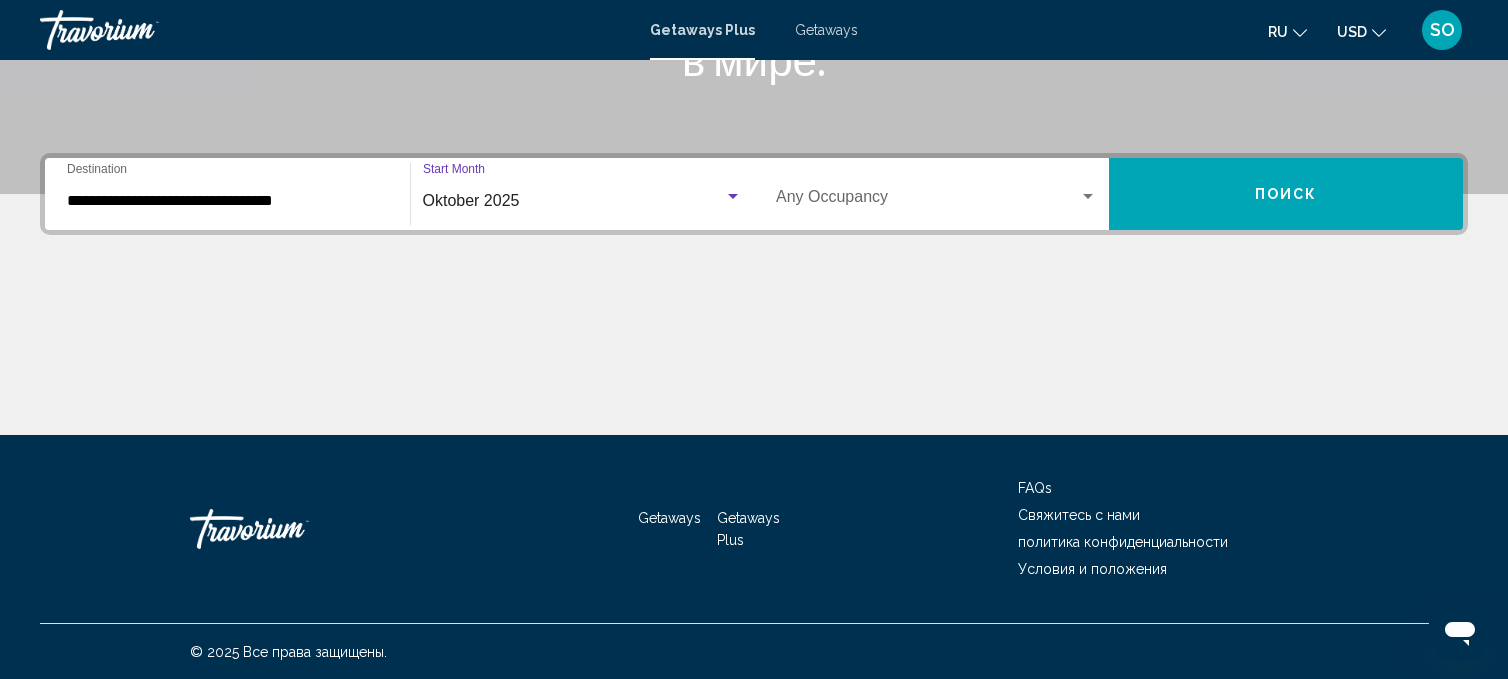 click at bounding box center [1088, 197] 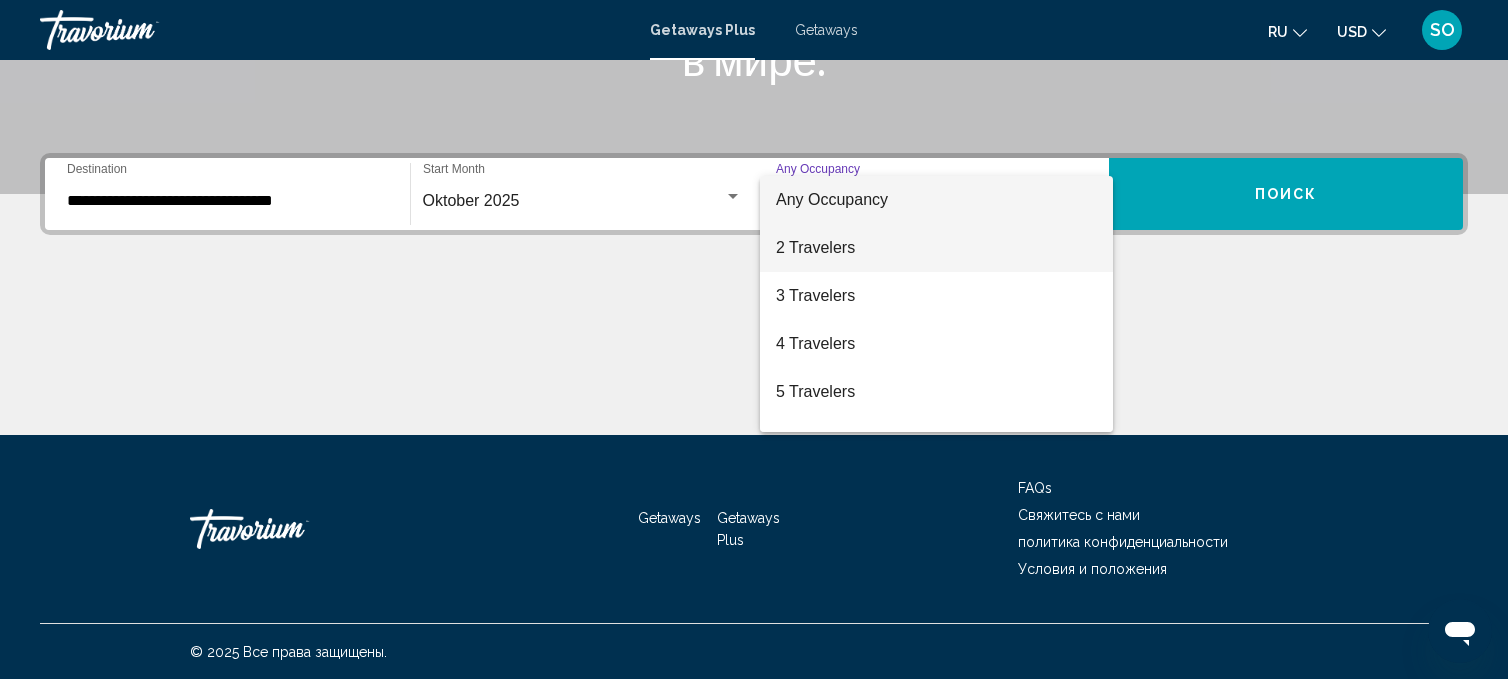 click on "2 Travelers" at bounding box center [936, 248] 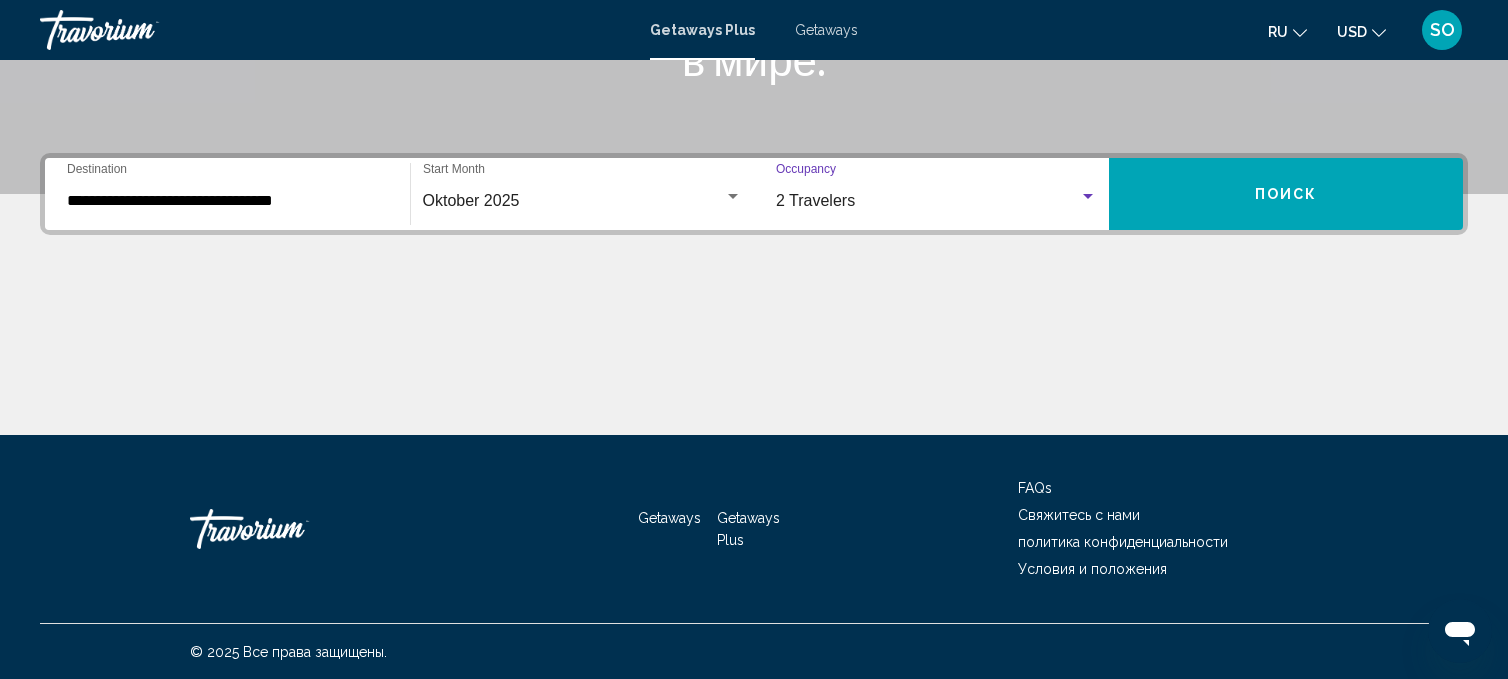 click on "Поиск" at bounding box center (1286, 194) 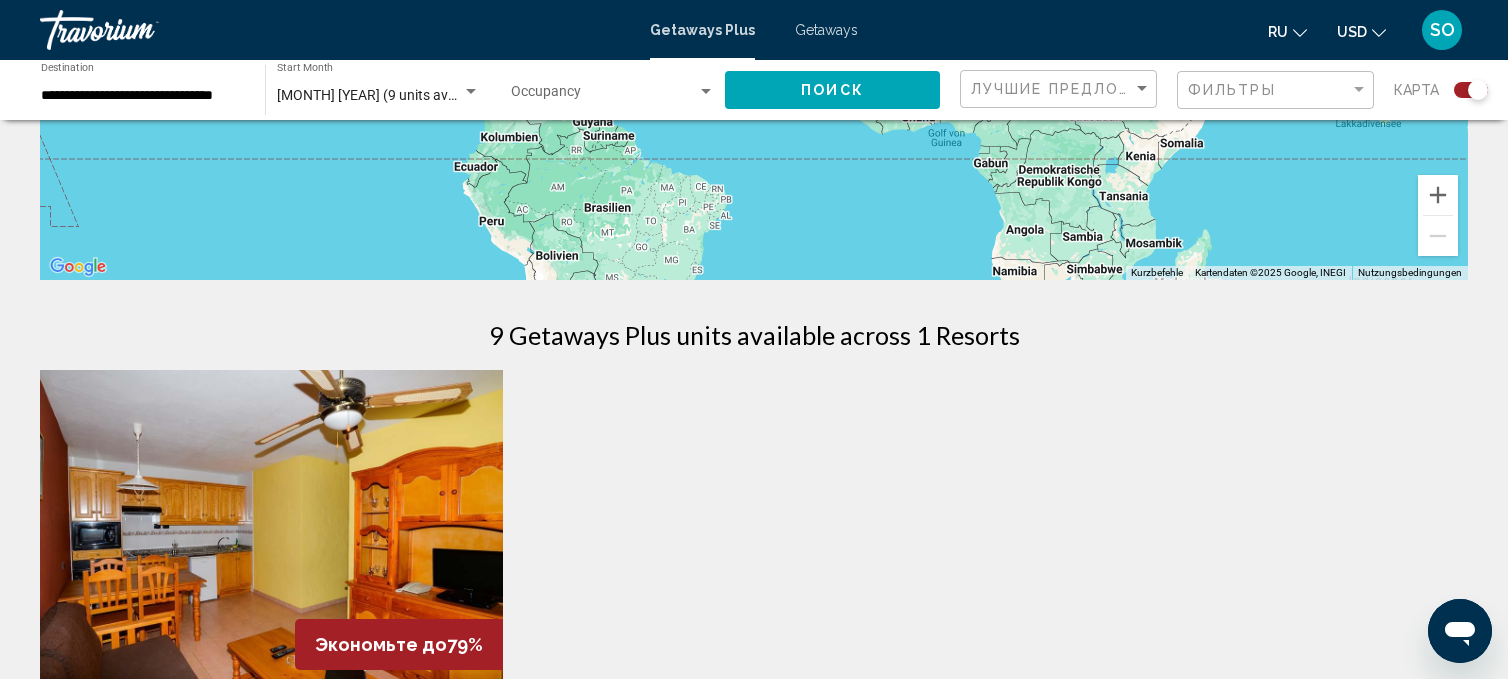 scroll, scrollTop: 454, scrollLeft: 0, axis: vertical 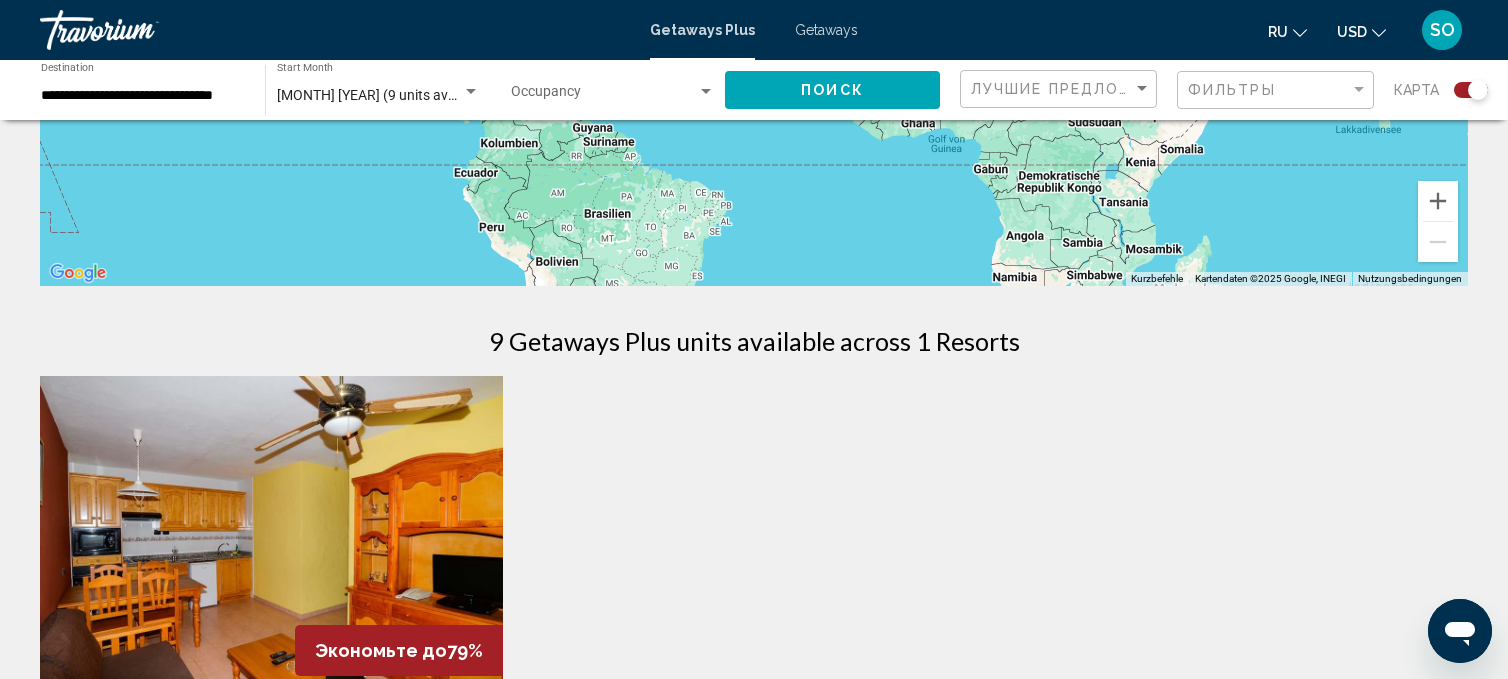 click on "Getaways" at bounding box center (826, 30) 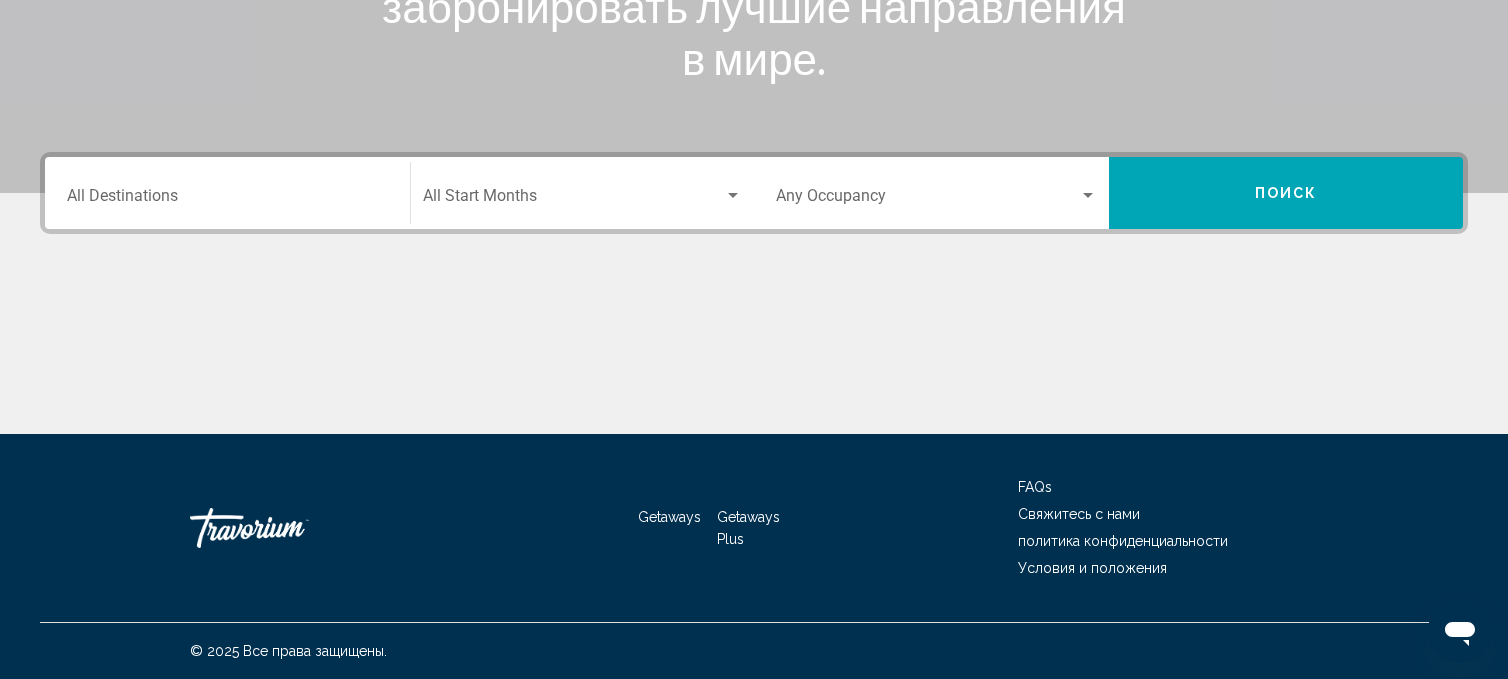 scroll, scrollTop: 0, scrollLeft: 0, axis: both 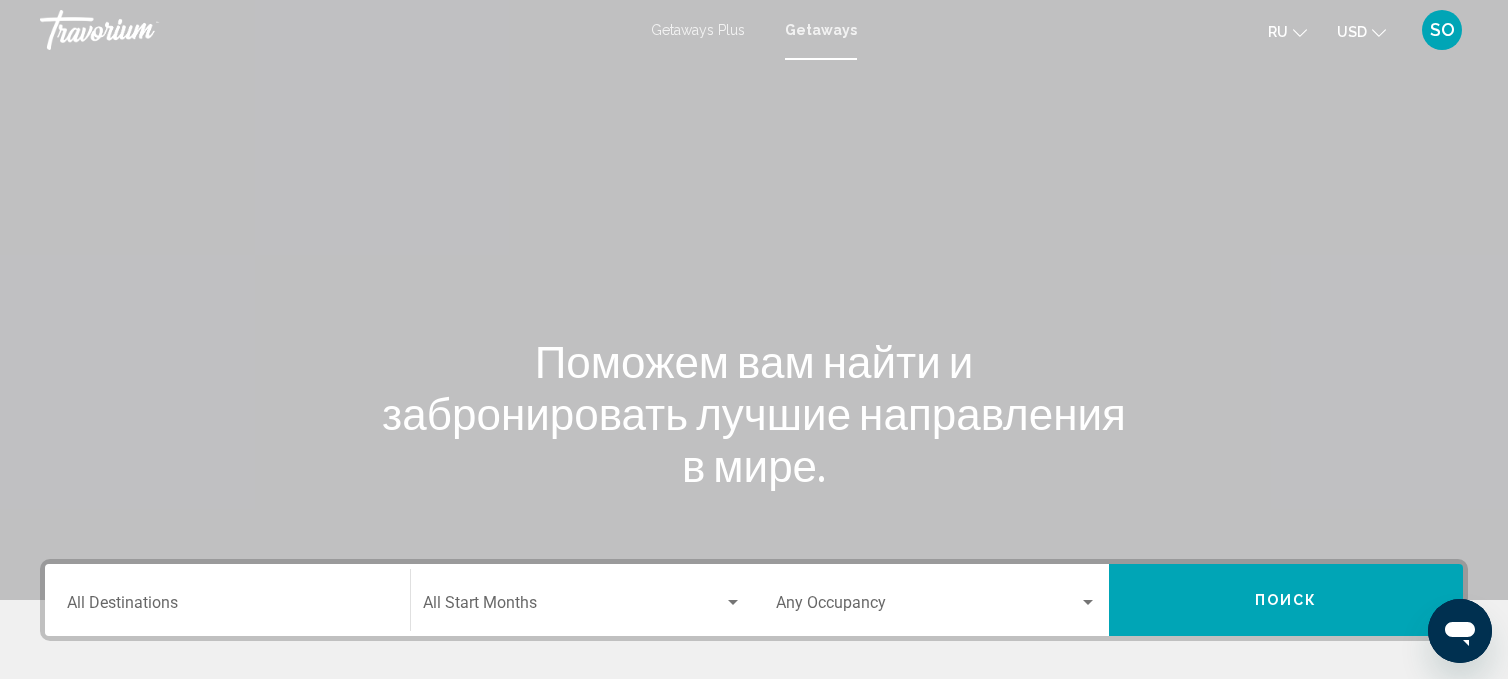 click on "Destination All Destinations" at bounding box center (227, 600) 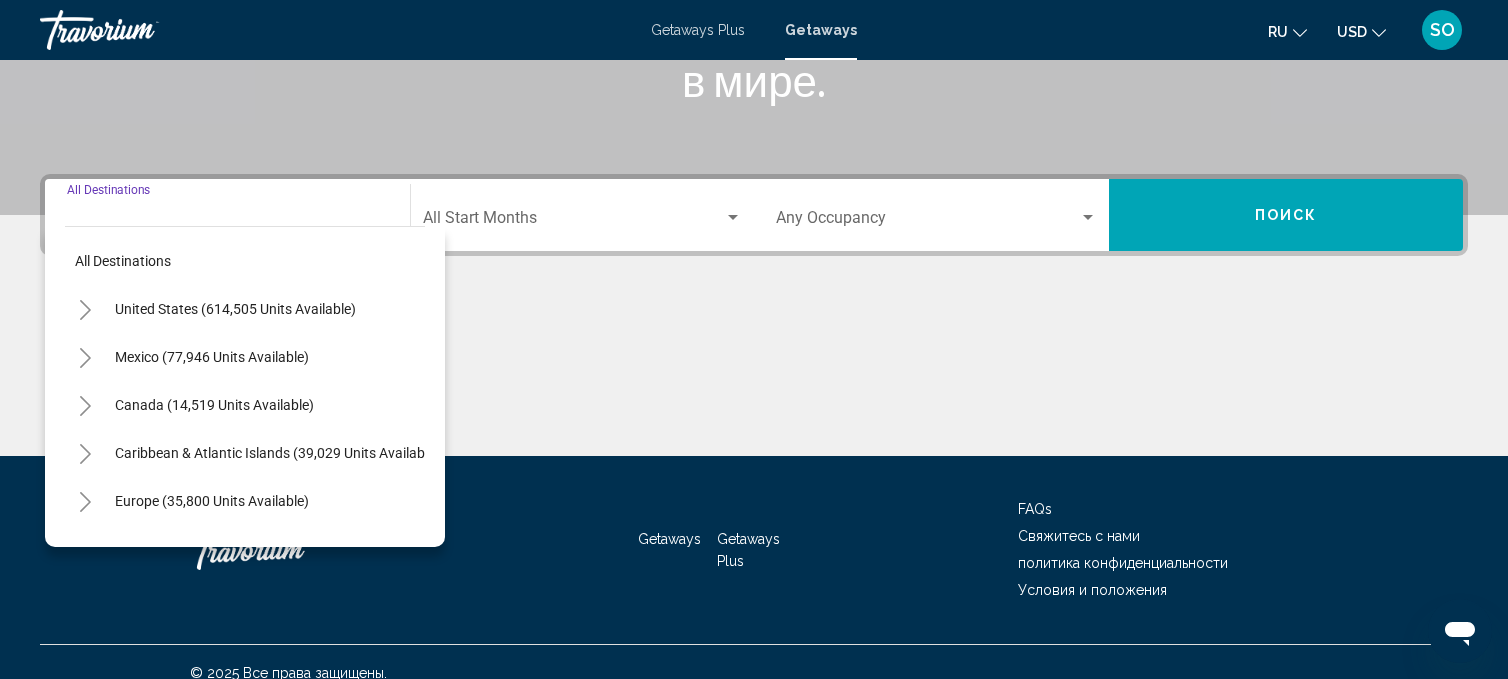 scroll, scrollTop: 406, scrollLeft: 0, axis: vertical 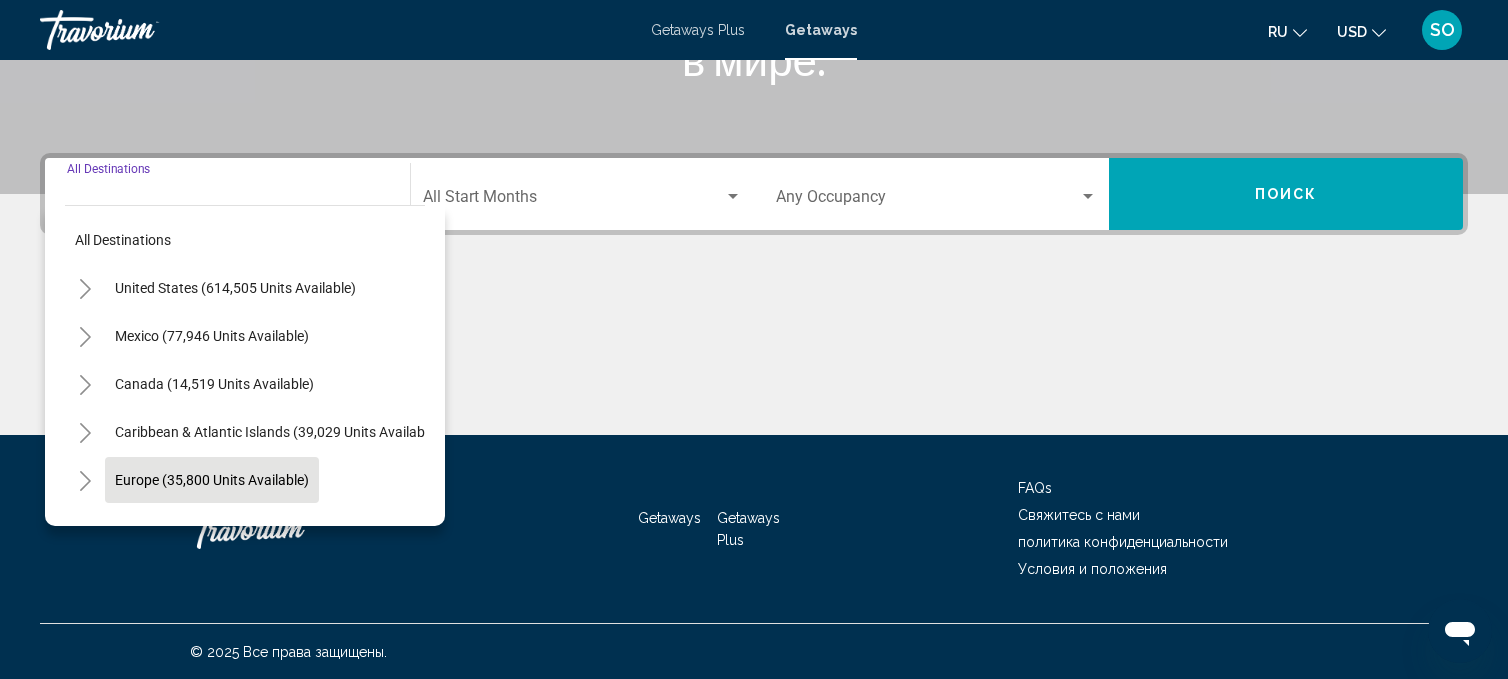 click on "Europe (35,800 units available)" at bounding box center [214, 528] 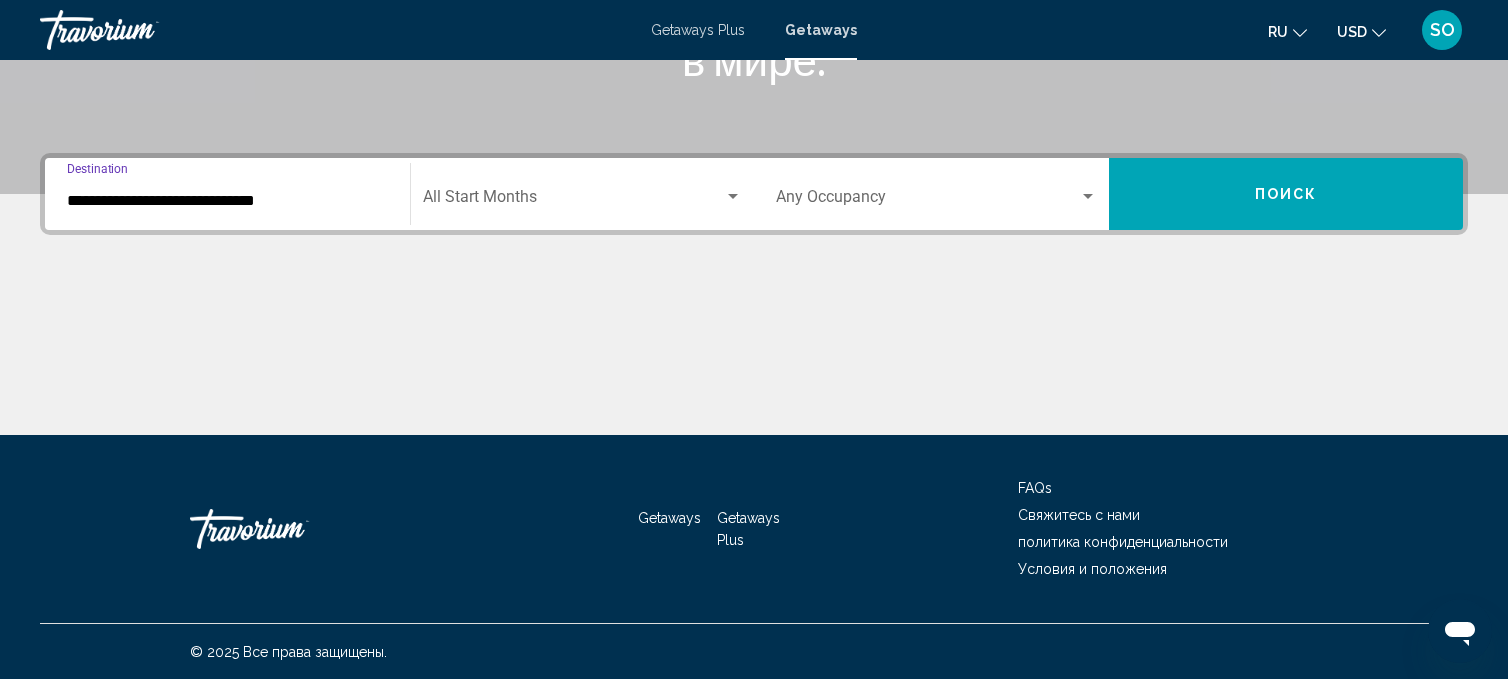 click on "**********" at bounding box center (227, 194) 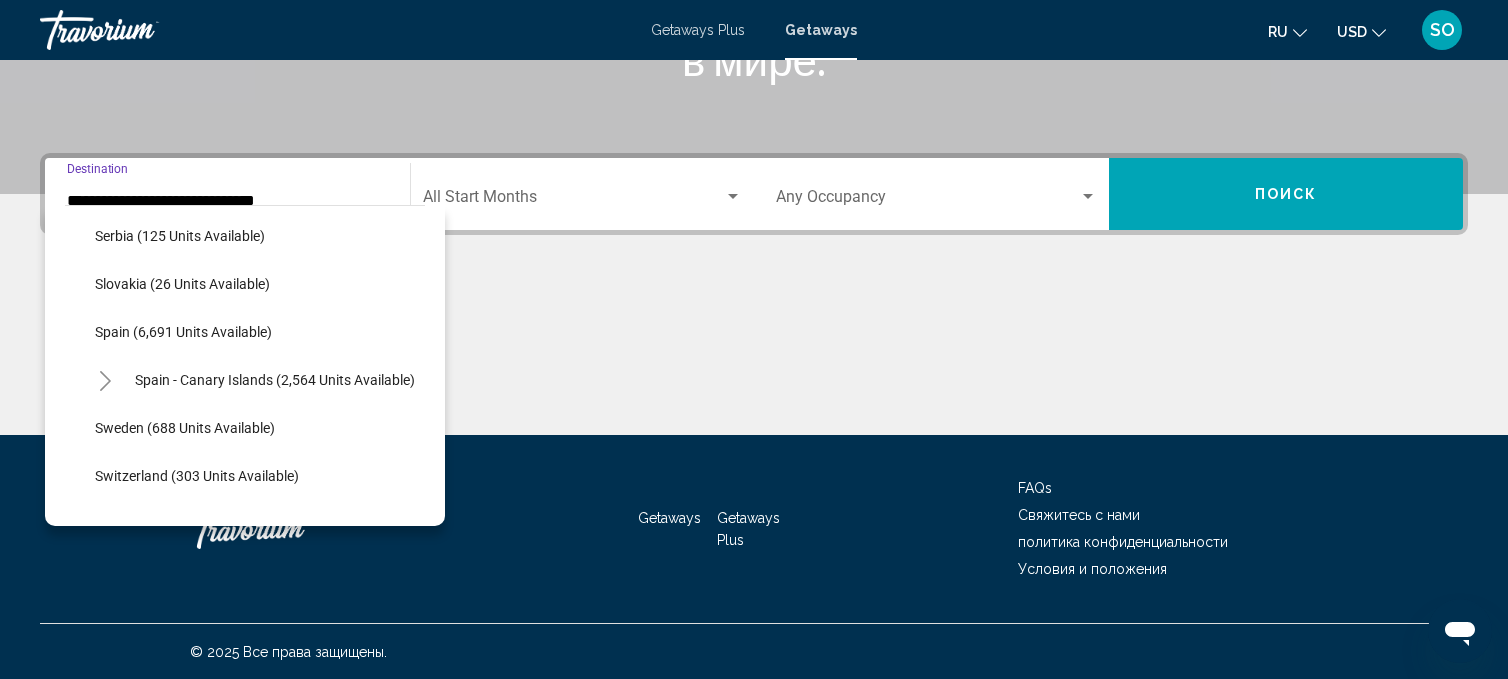scroll, scrollTop: 995, scrollLeft: 0, axis: vertical 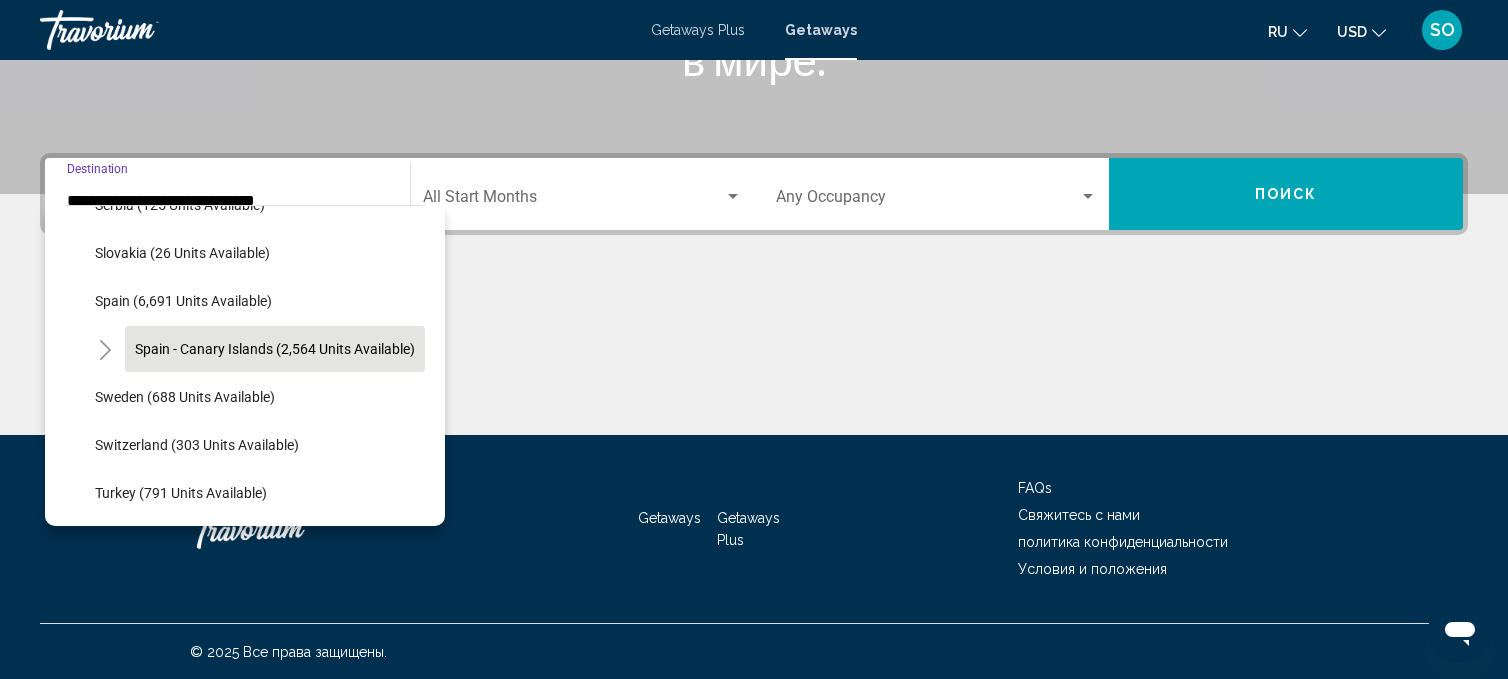 click on "Spain - Canary Islands (2,564 units available)" 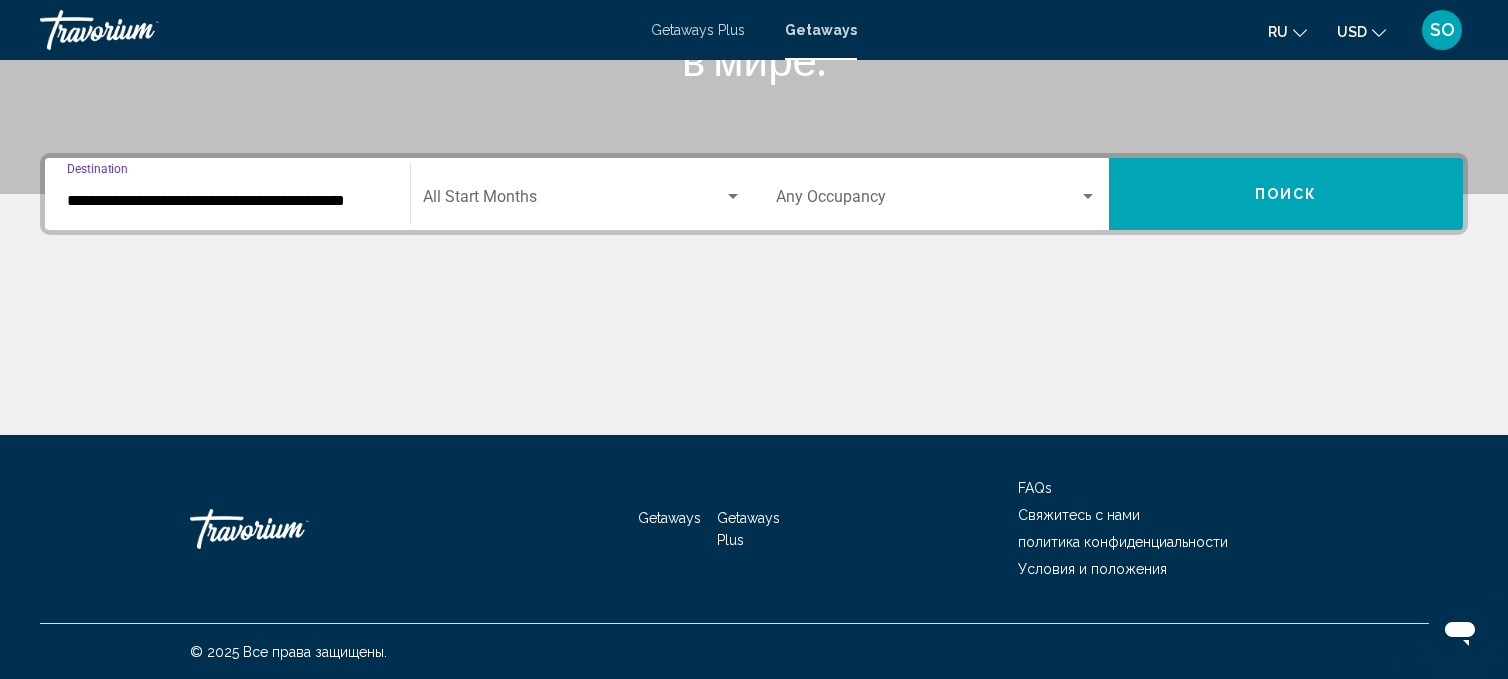 click on "**********" at bounding box center (227, 201) 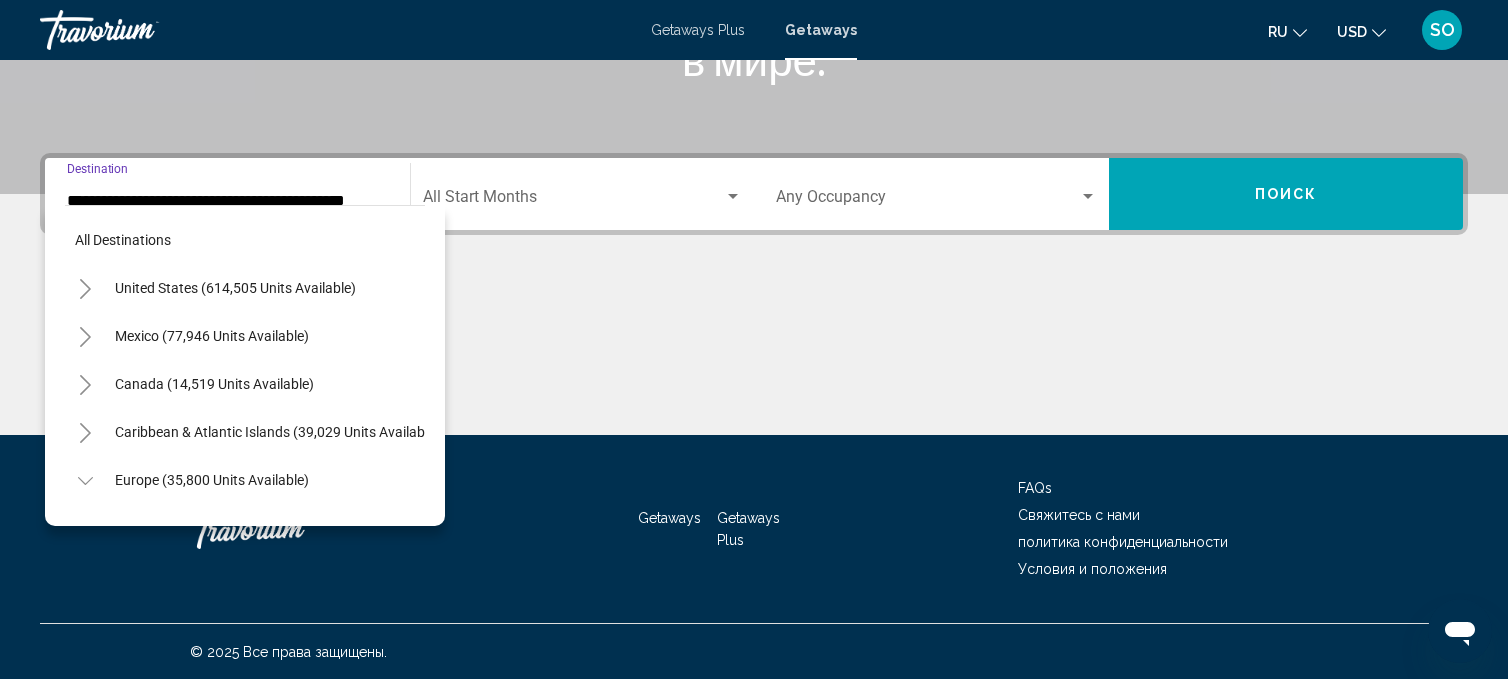 scroll, scrollTop: 983, scrollLeft: 0, axis: vertical 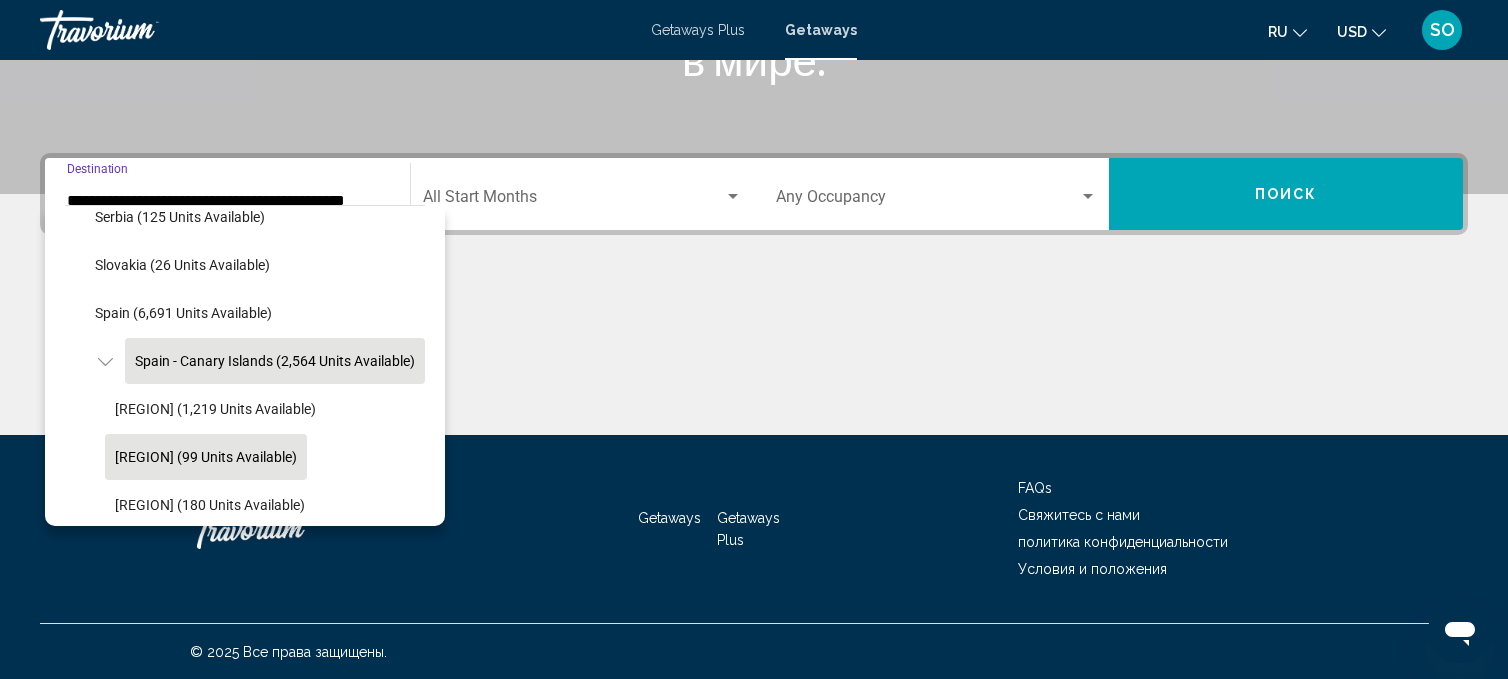 click on "Fuerteventura (99 units available)" 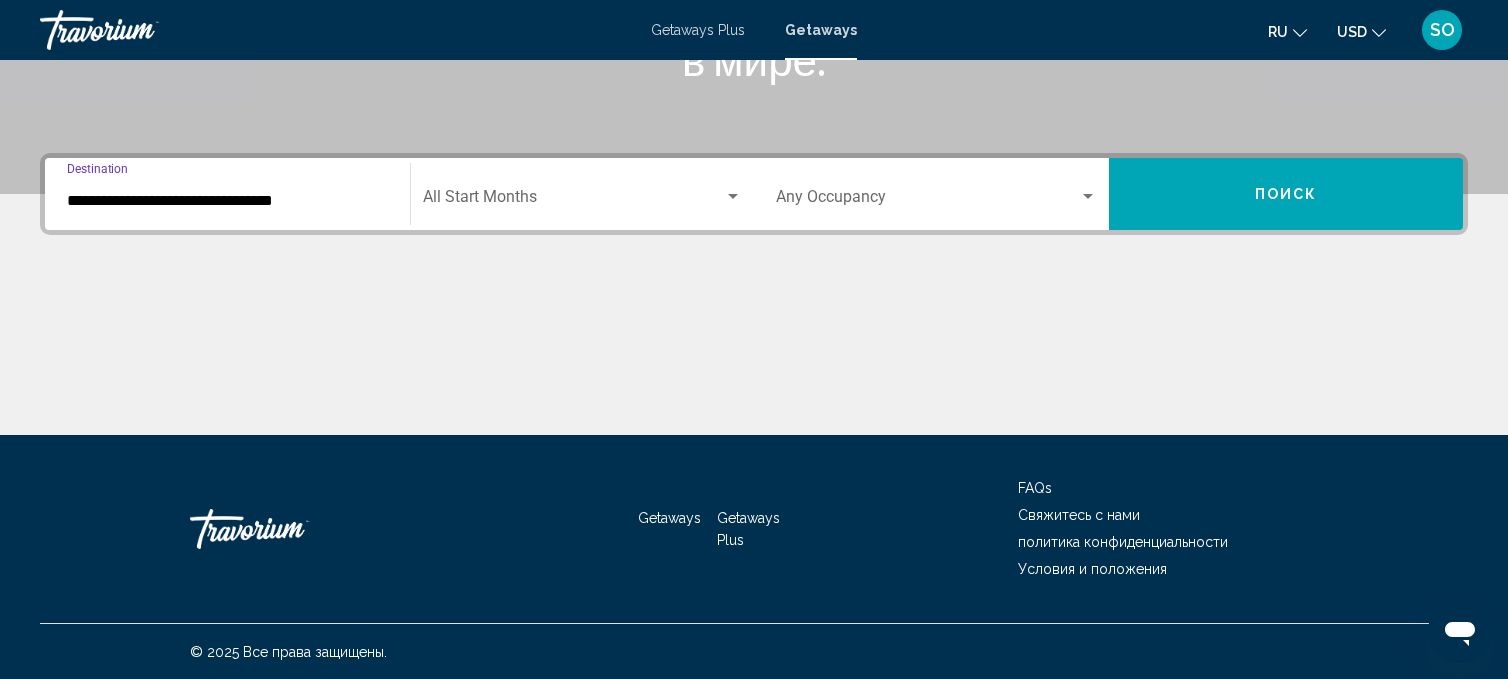 click at bounding box center (574, 201) 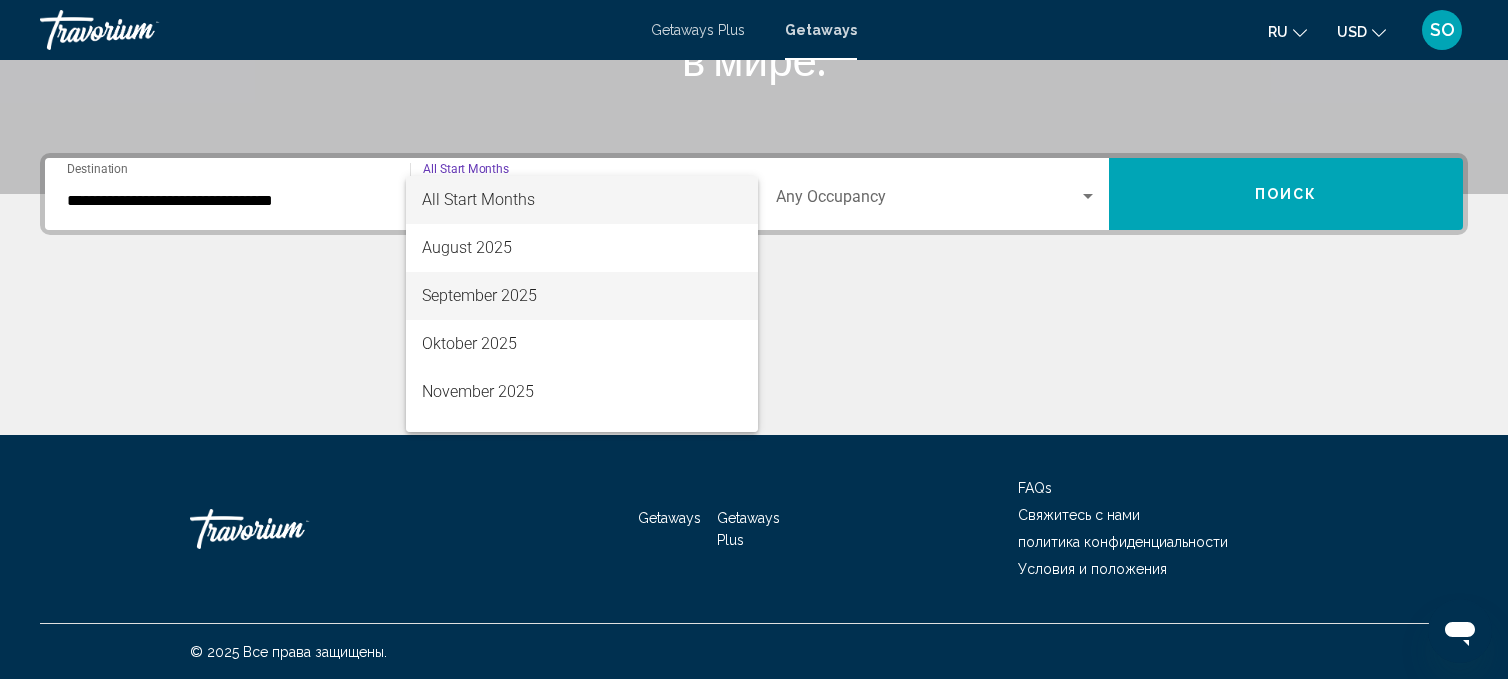 click on "September 2025" at bounding box center (582, 296) 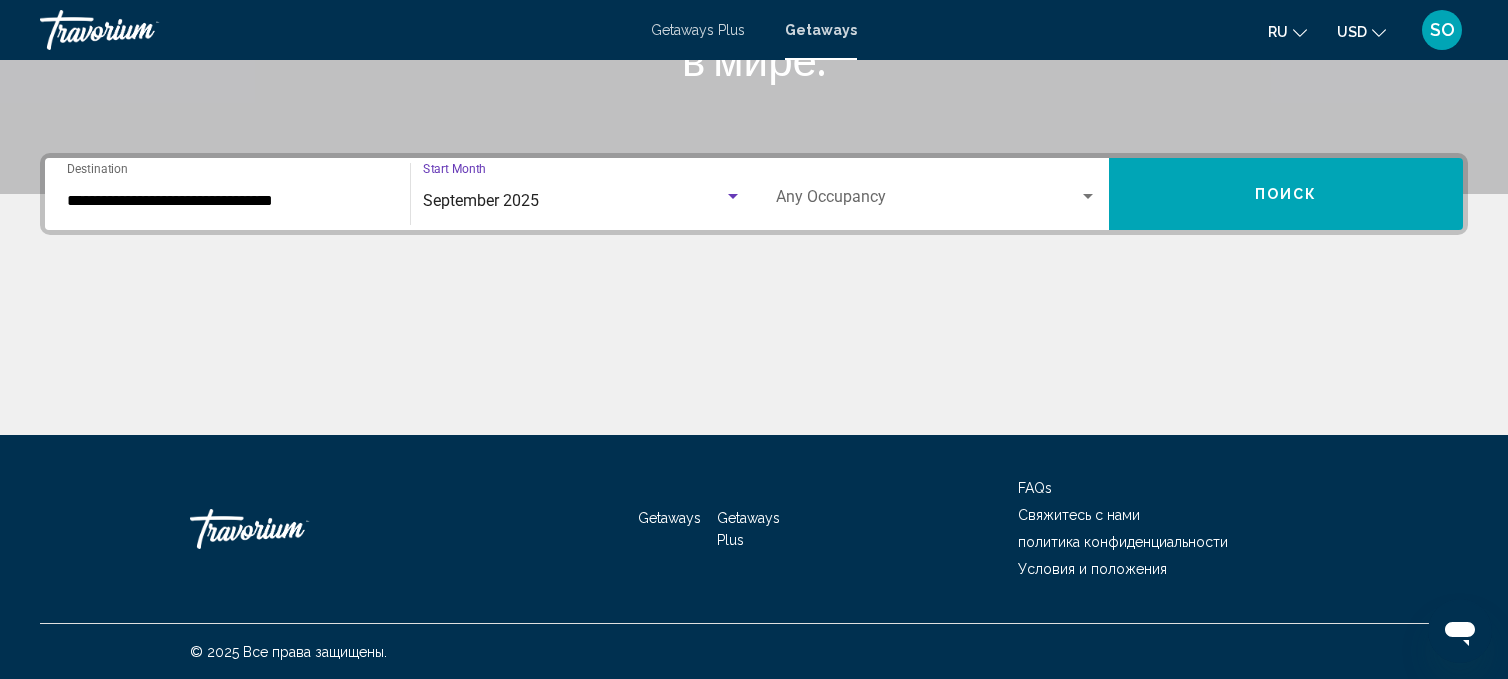 click at bounding box center (1088, 196) 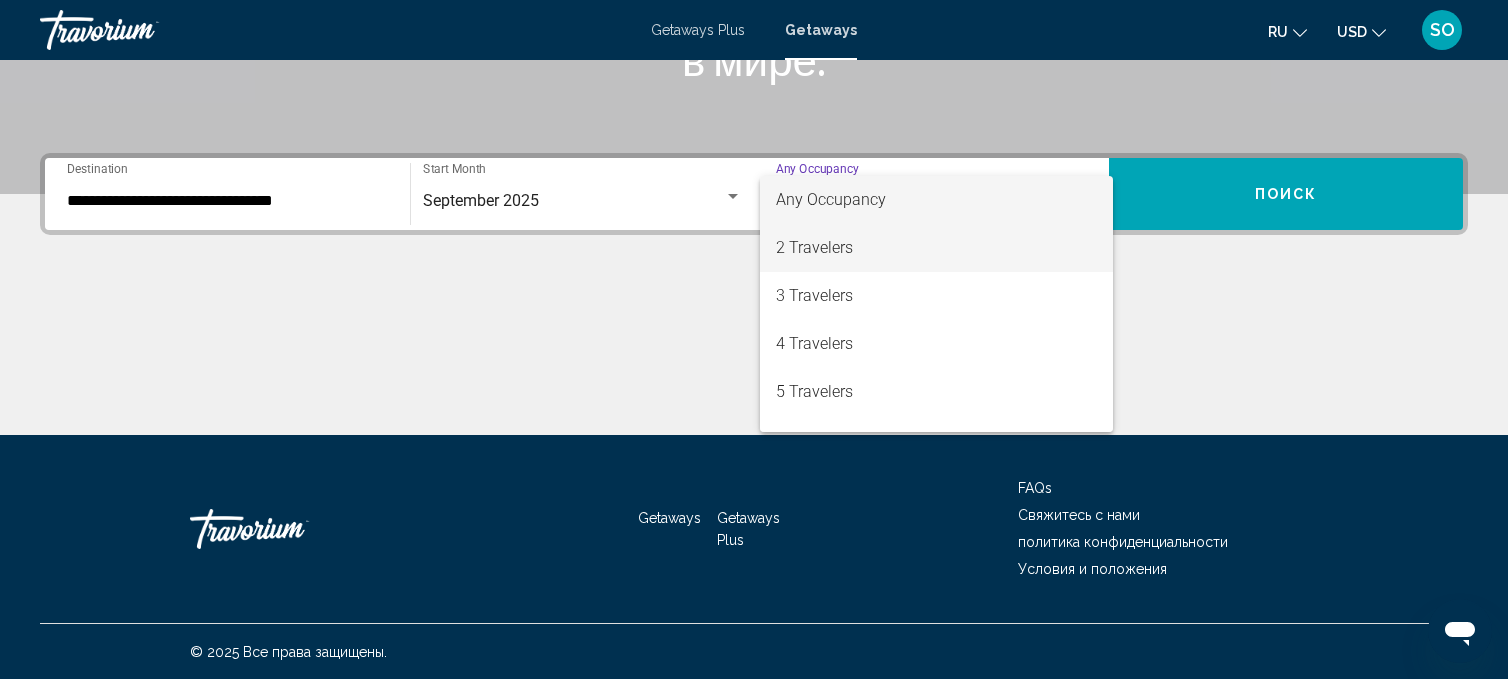 click on "2 Travelers" at bounding box center [936, 248] 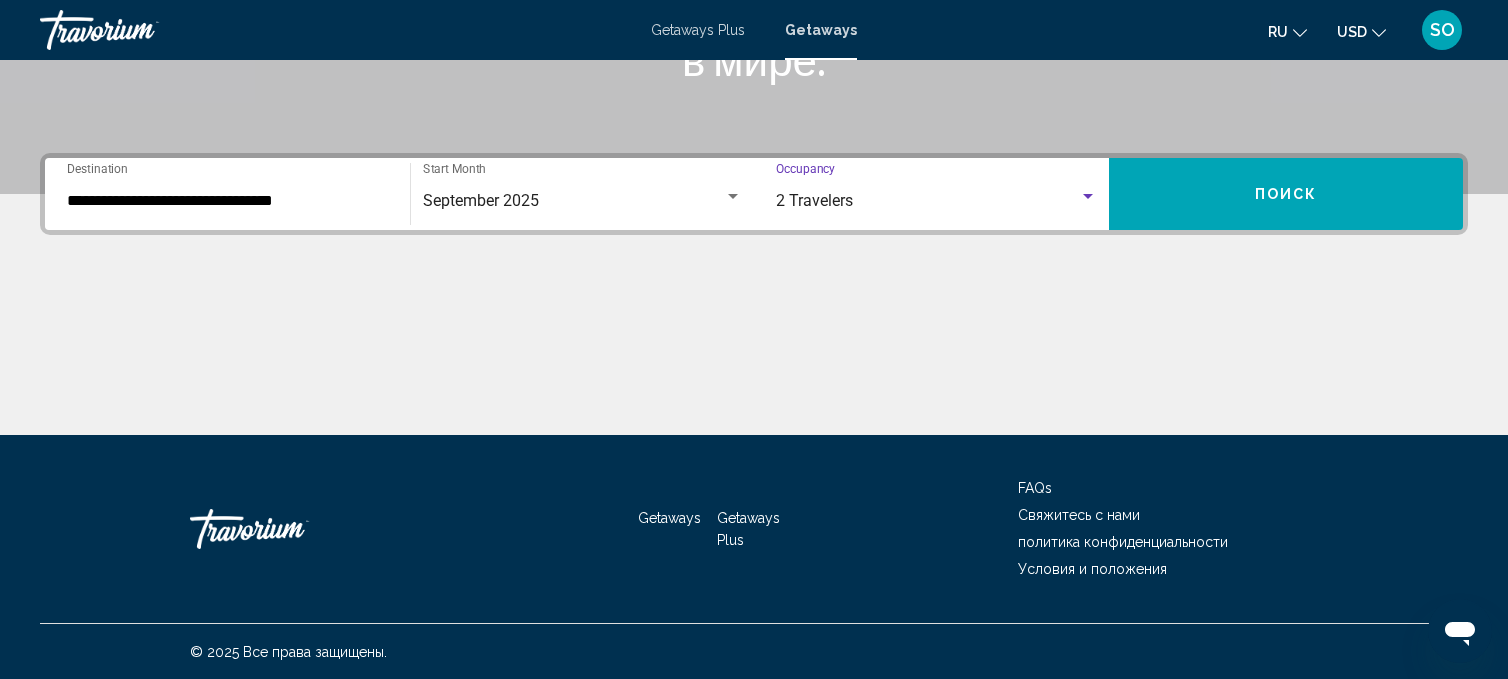 click on "Поиск" at bounding box center (1286, 194) 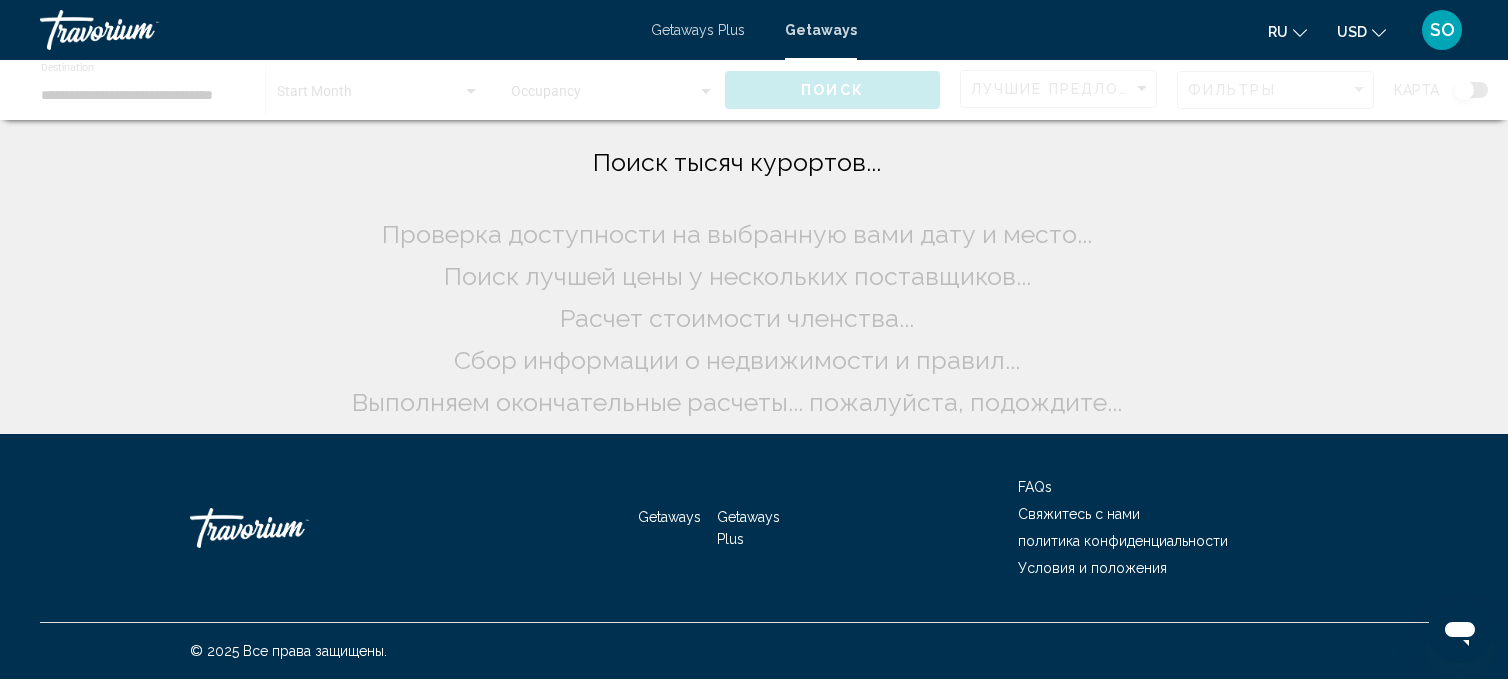 scroll, scrollTop: 0, scrollLeft: 0, axis: both 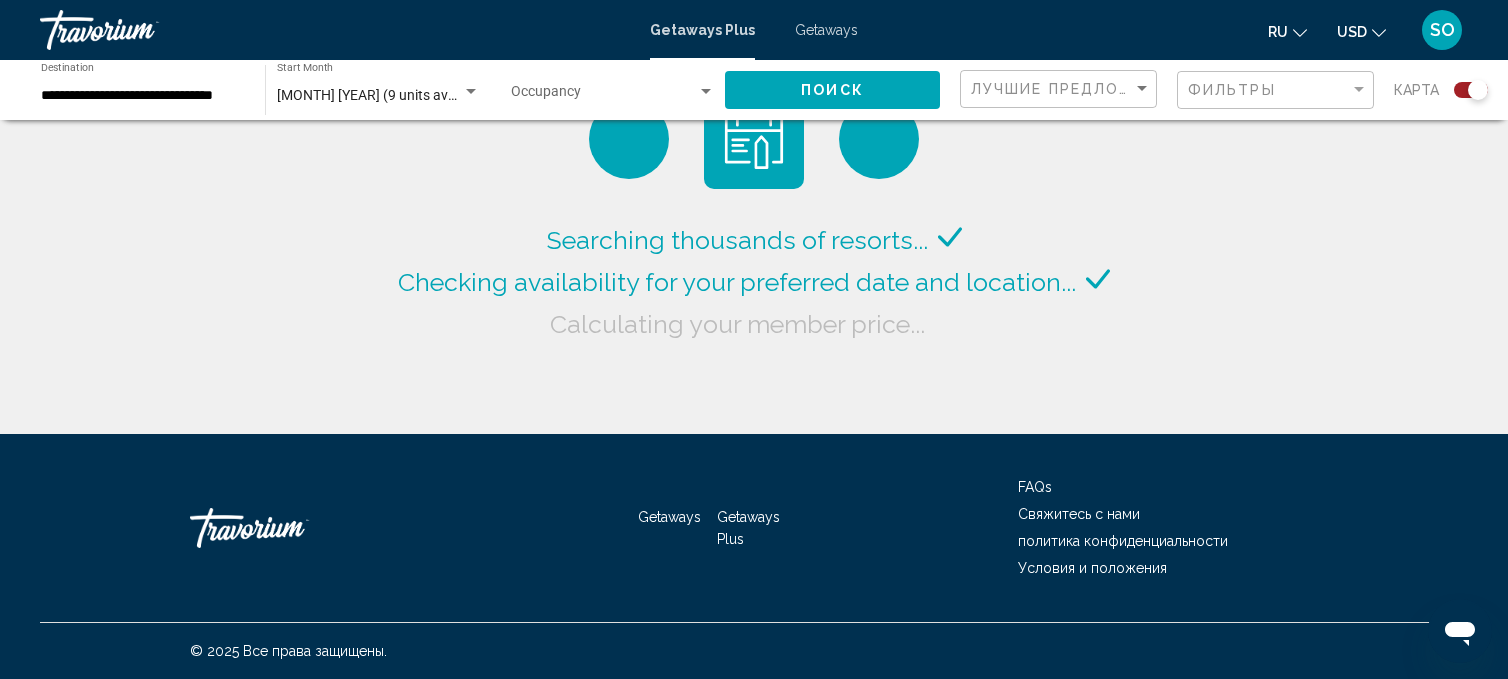 click on "**********" at bounding box center [143, 96] 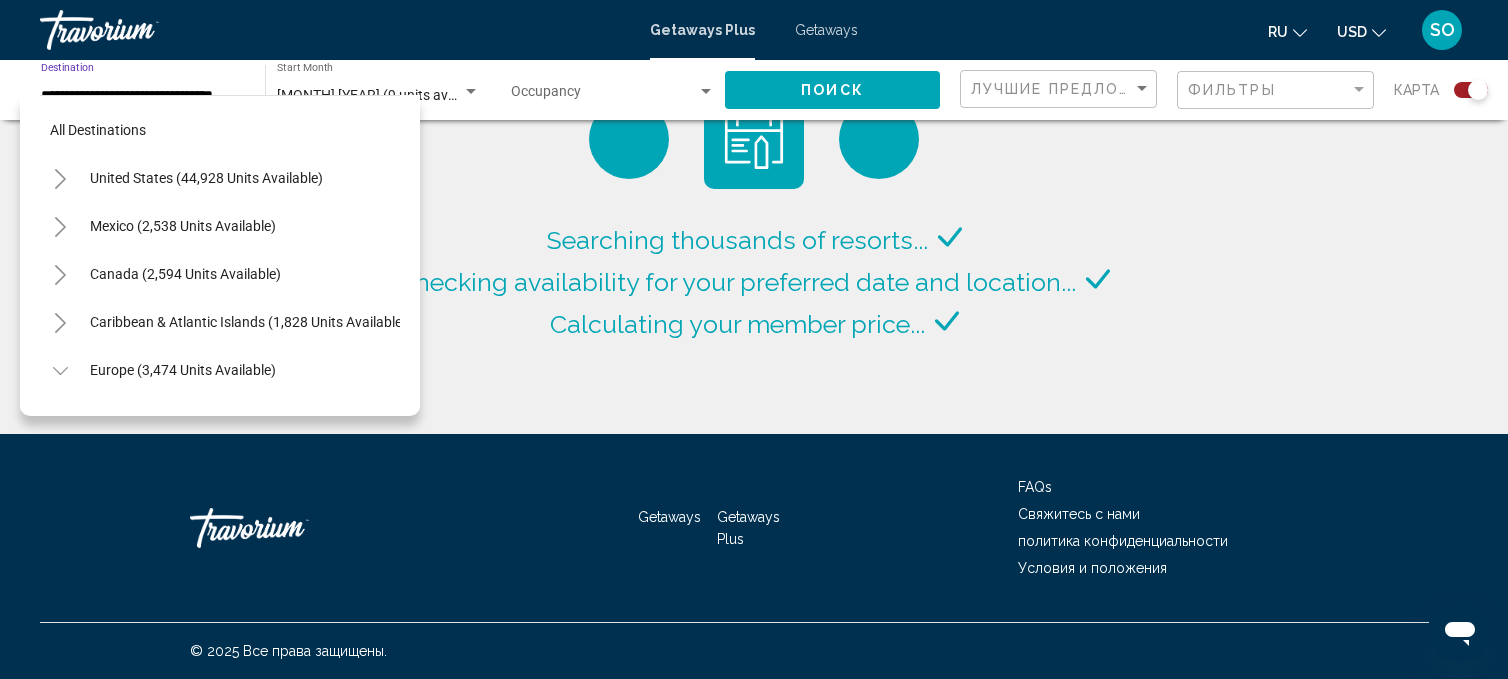 scroll, scrollTop: 839, scrollLeft: 0, axis: vertical 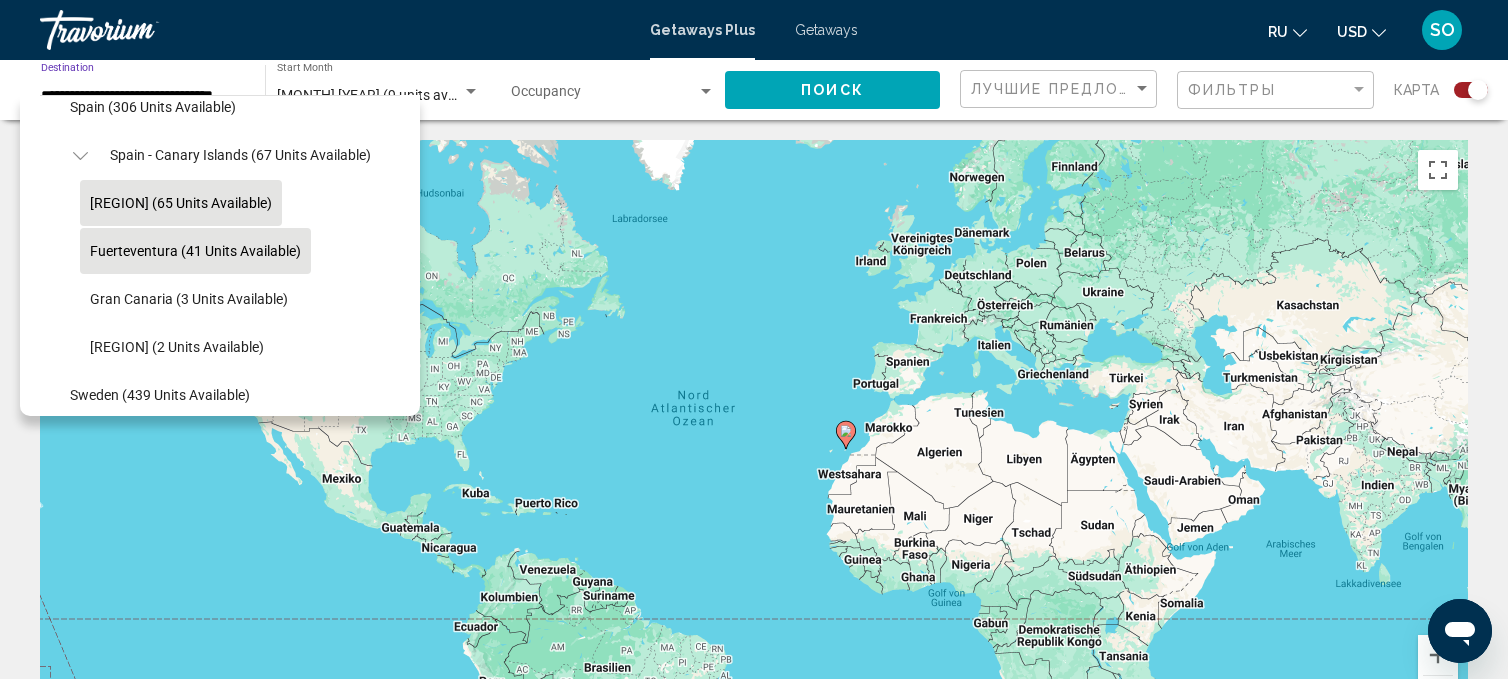 click on "Tenerife (65 units available)" 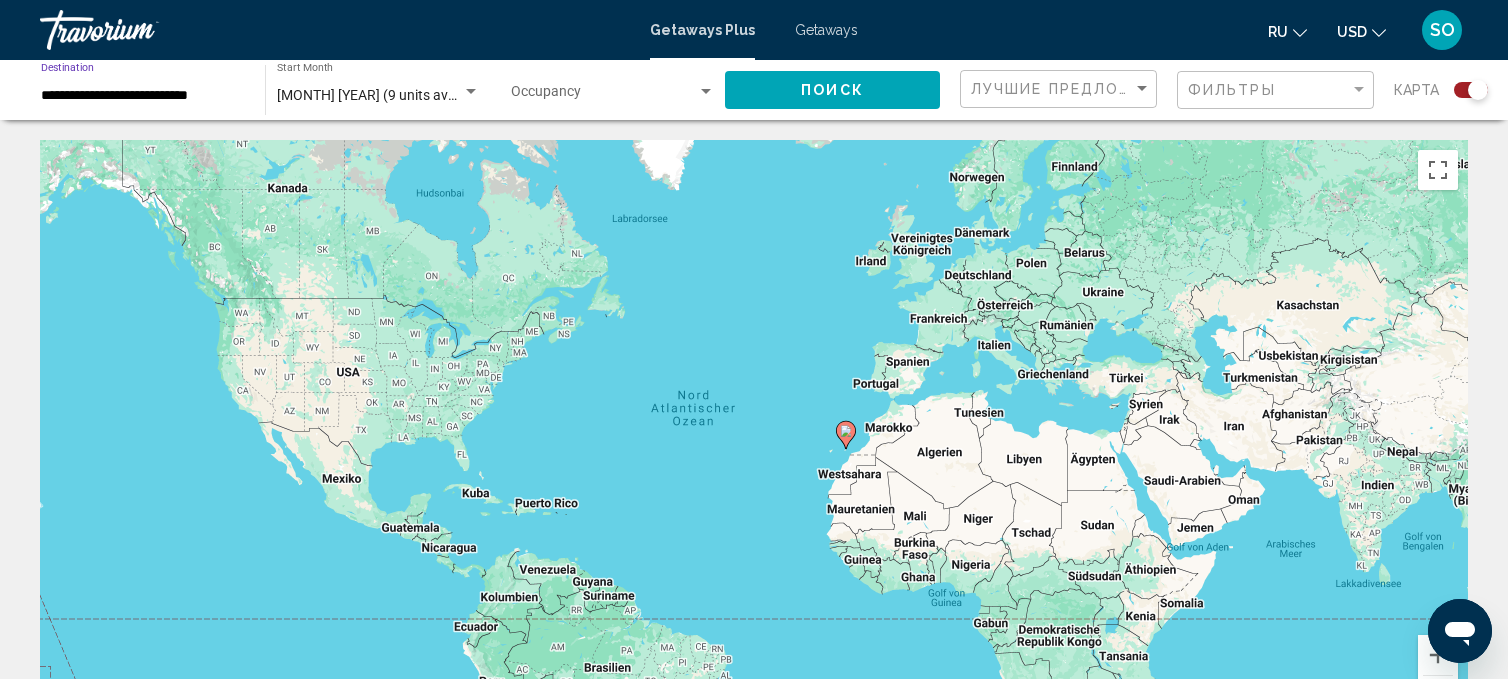 click on "Поиск" 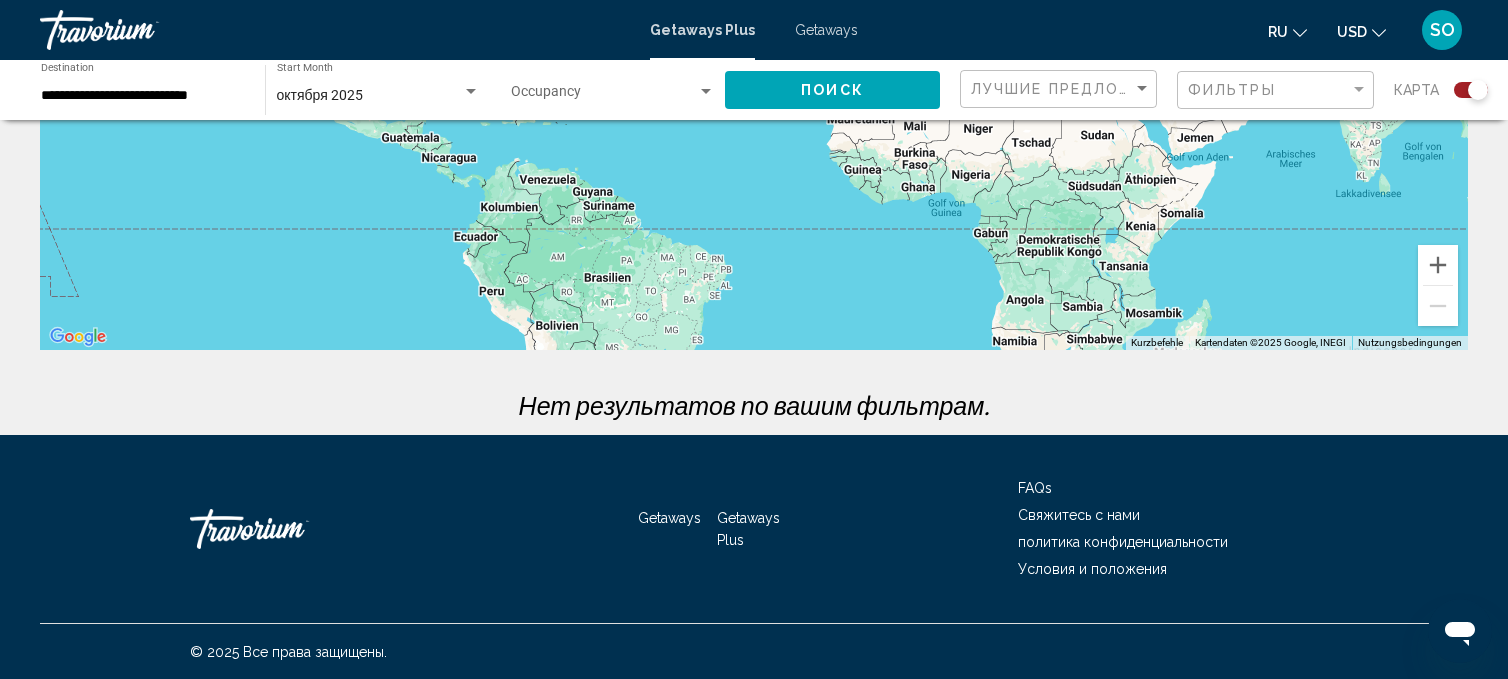 scroll, scrollTop: 0, scrollLeft: 0, axis: both 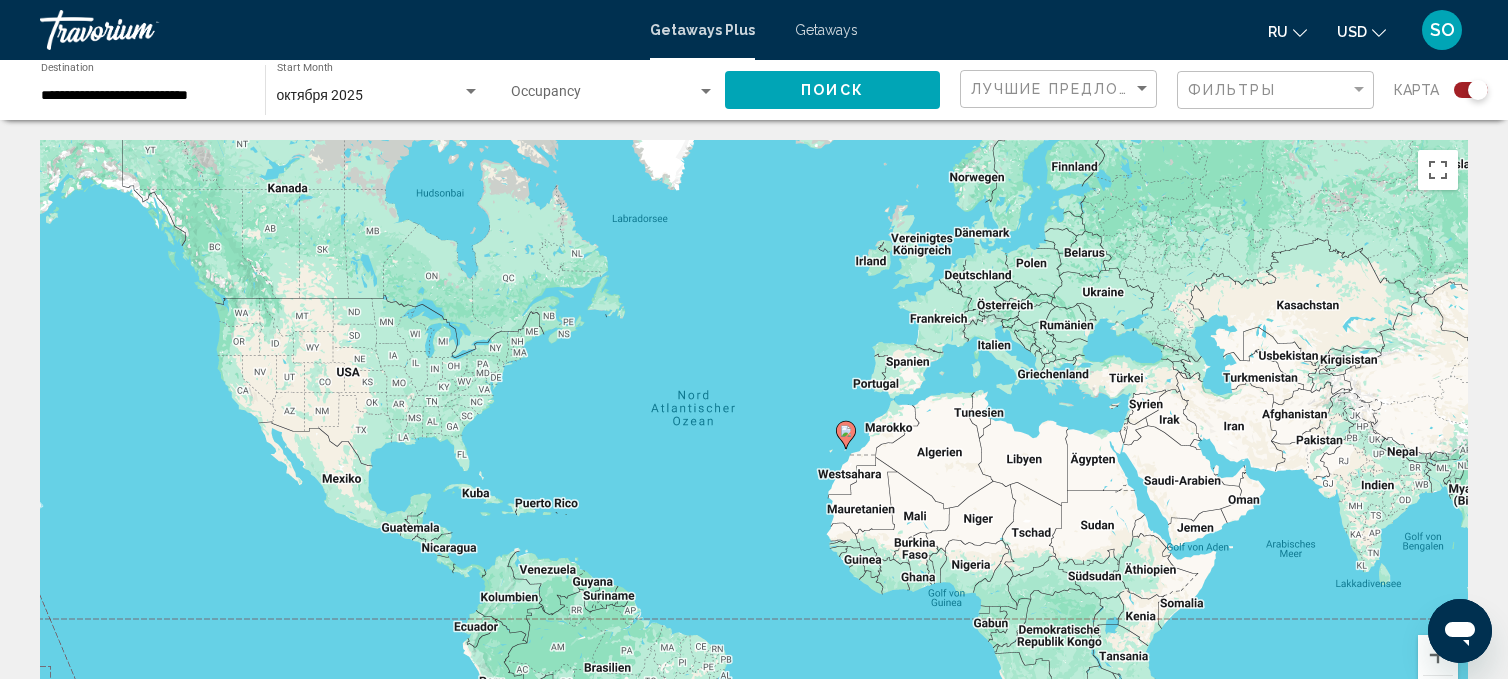 click on "октября 2025" at bounding box center (320, 95) 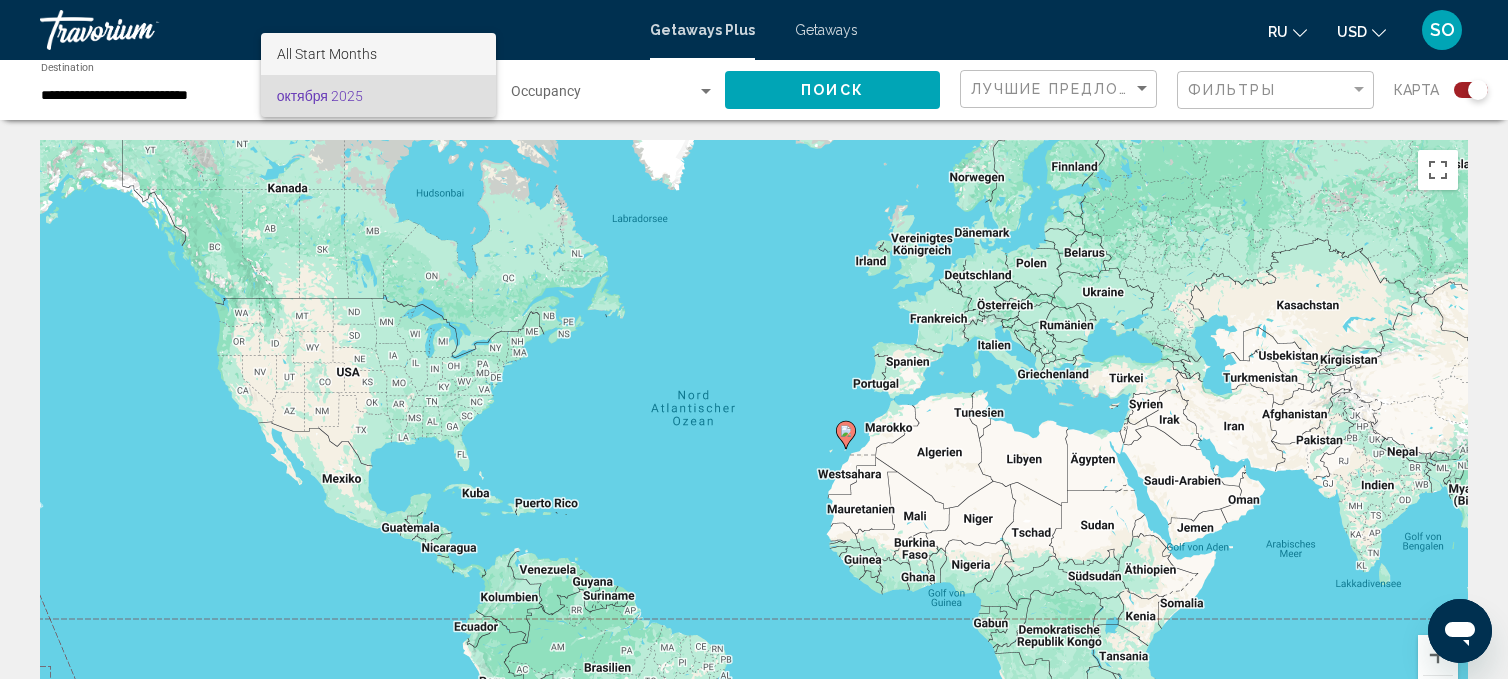 click on "All Start Months" at bounding box center [327, 54] 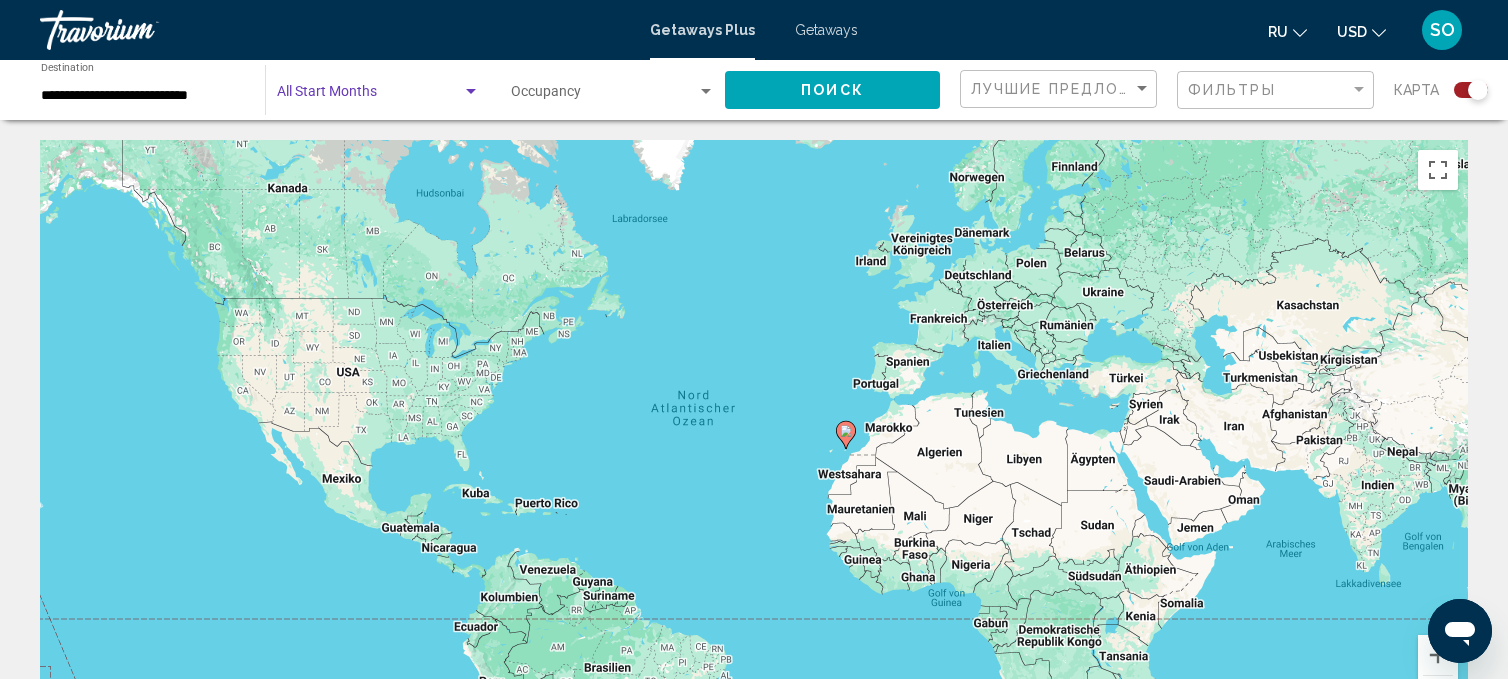 click on "Поиск" 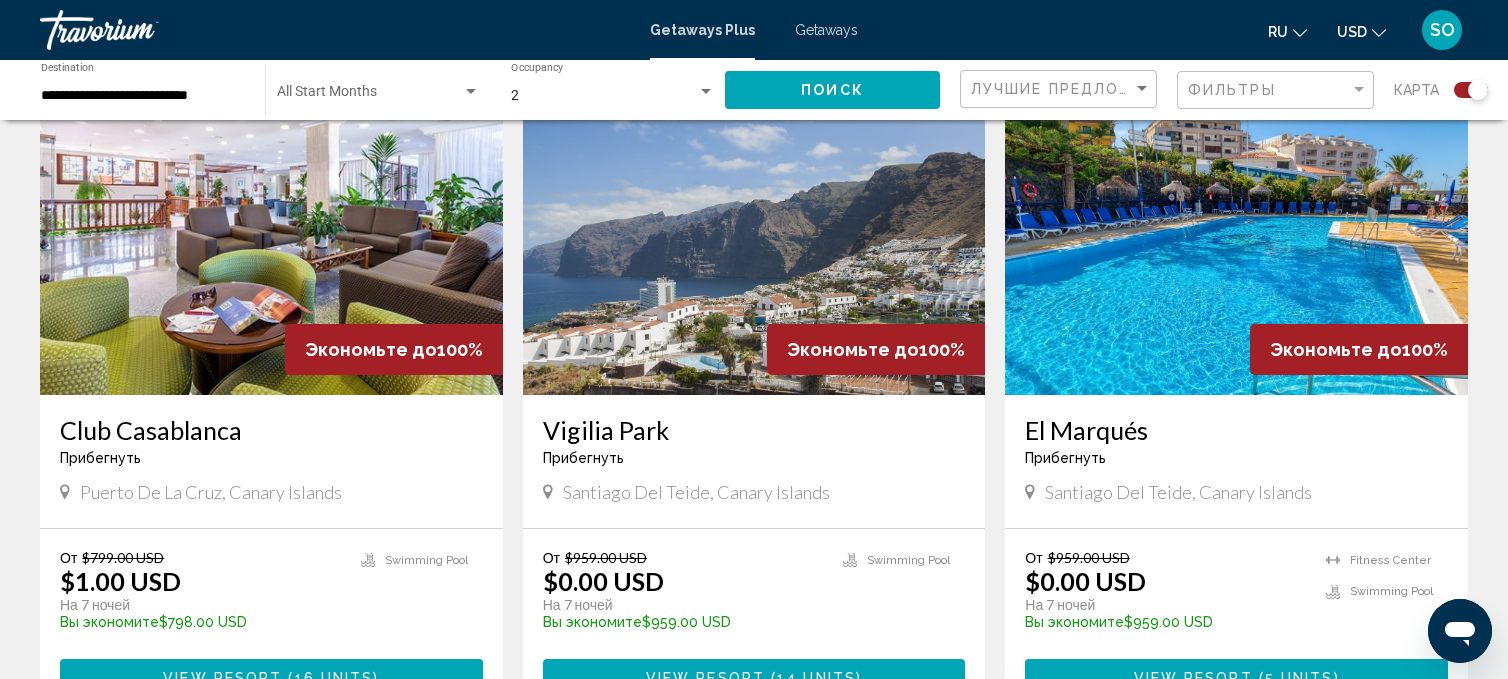 scroll, scrollTop: 1436, scrollLeft: 0, axis: vertical 